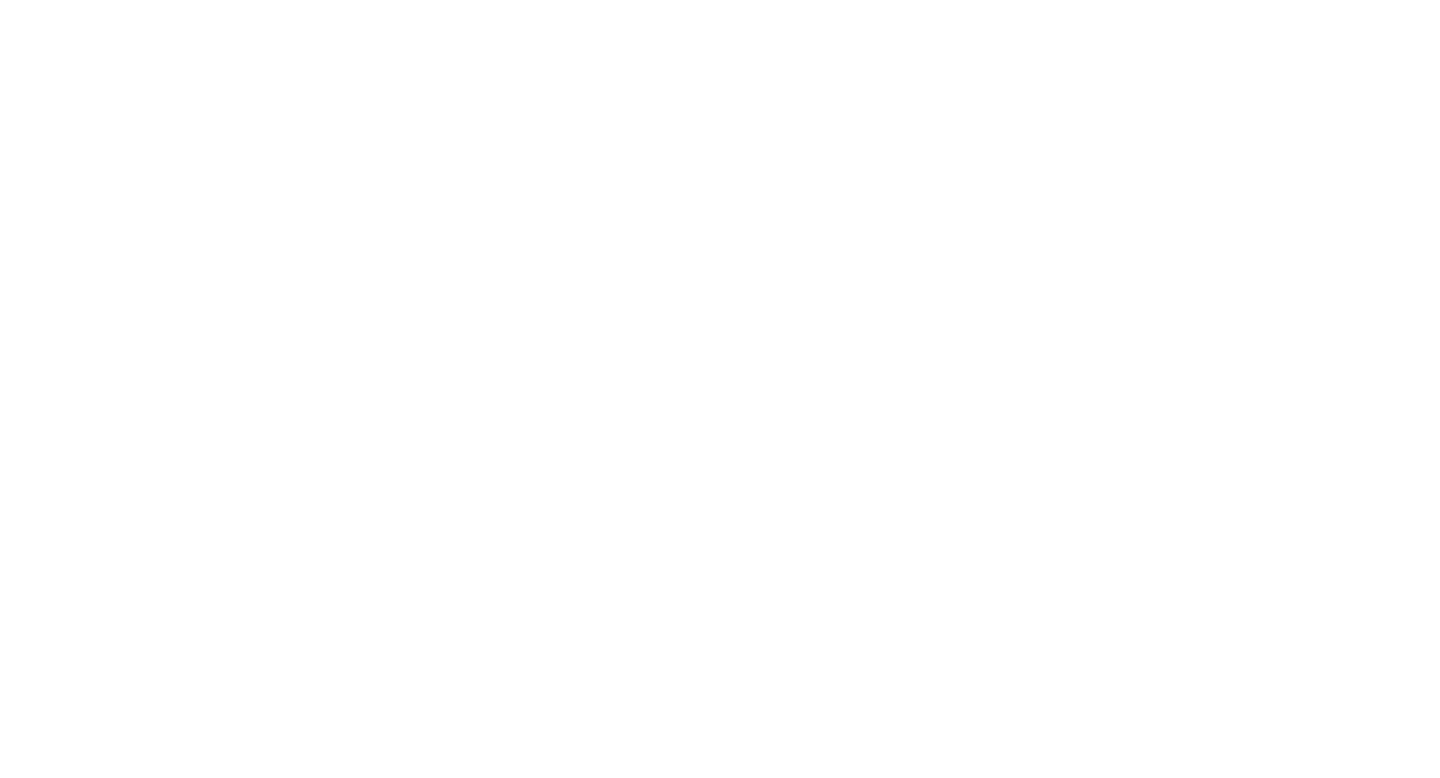scroll, scrollTop: 0, scrollLeft: 0, axis: both 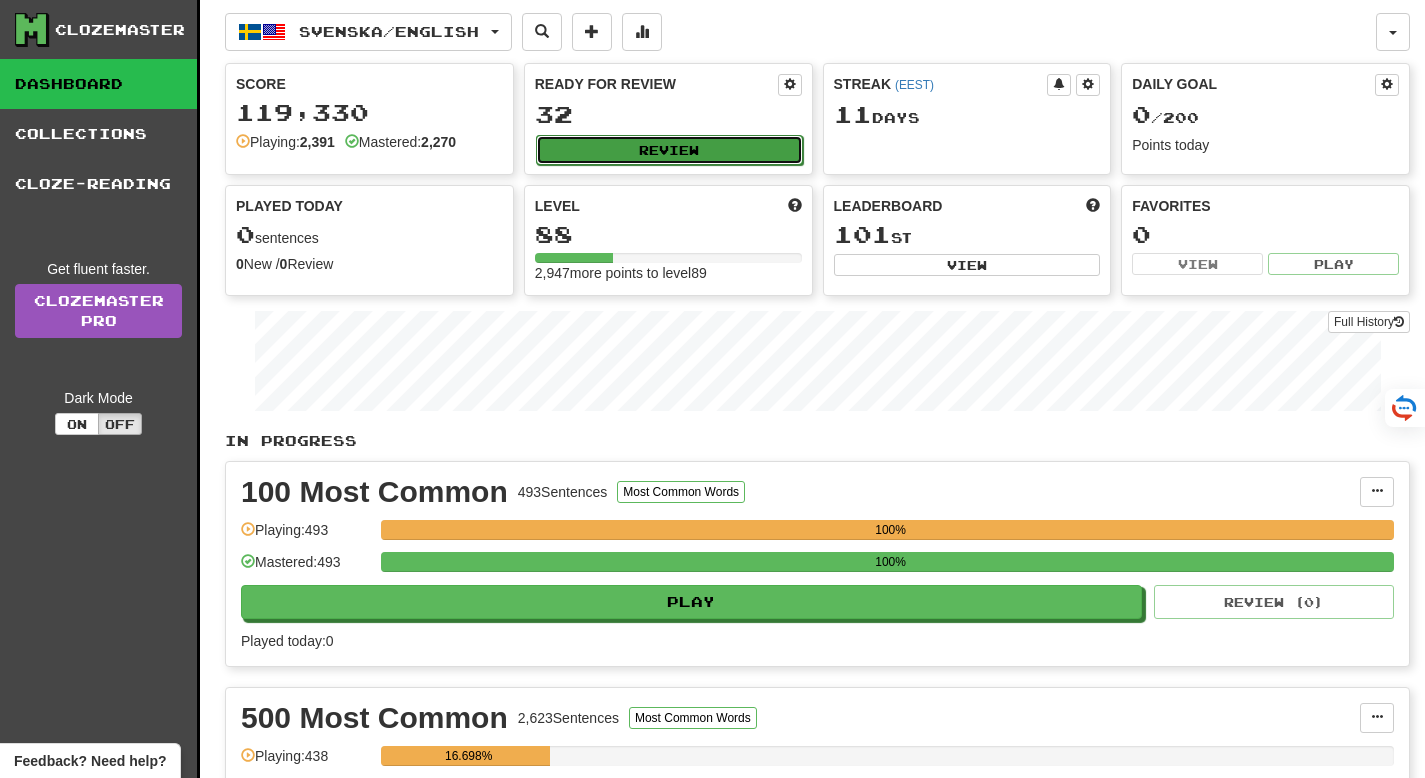 click on "Review" at bounding box center (669, 150) 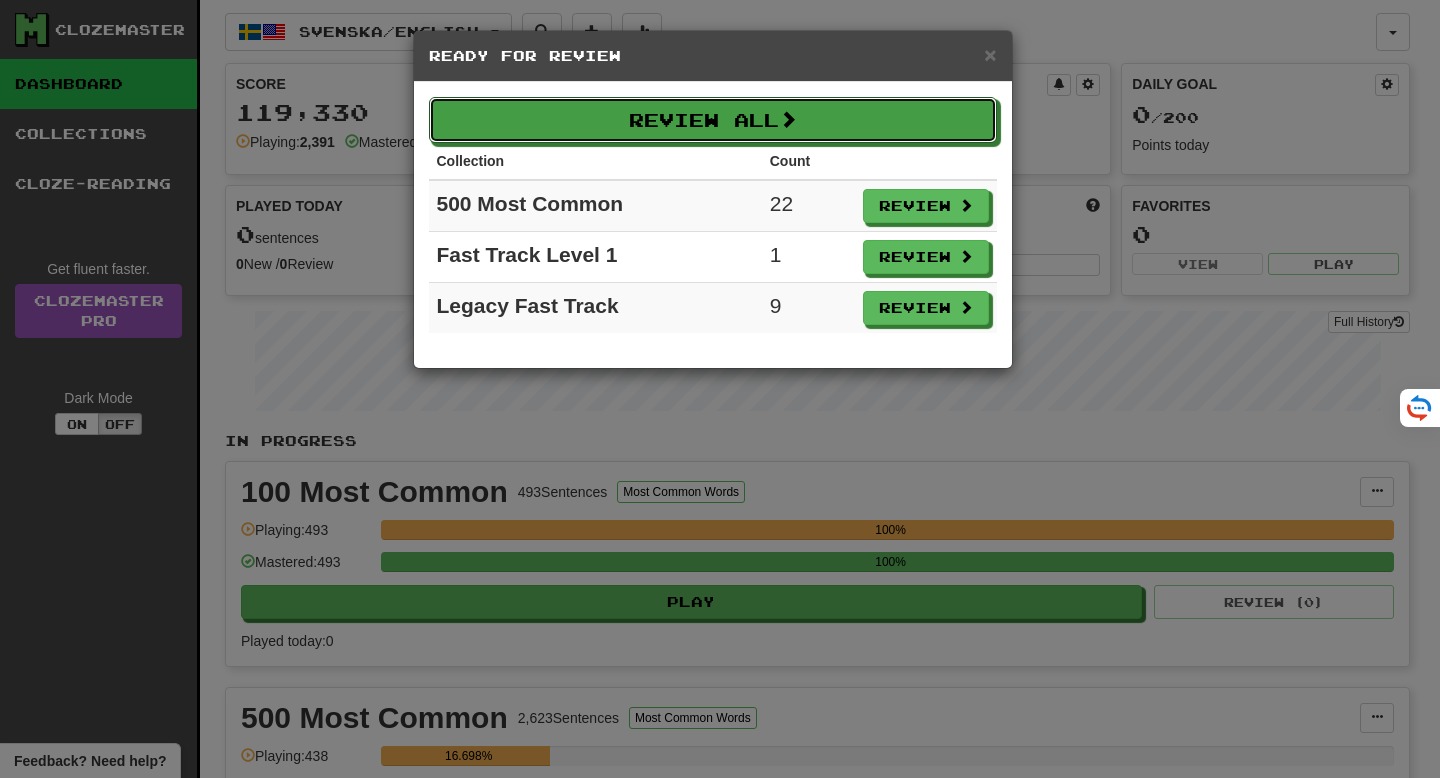click on "Review All" at bounding box center (713, 120) 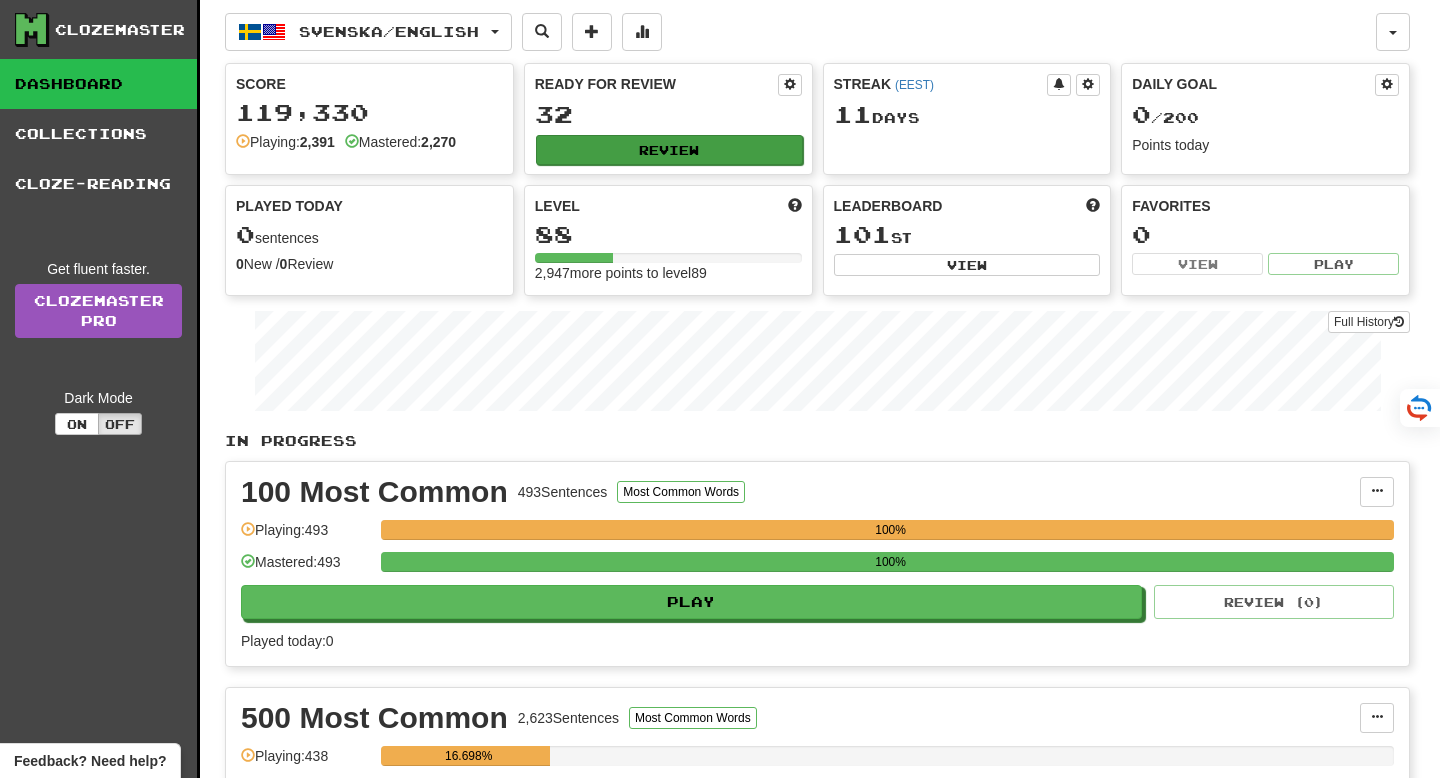 select on "**" 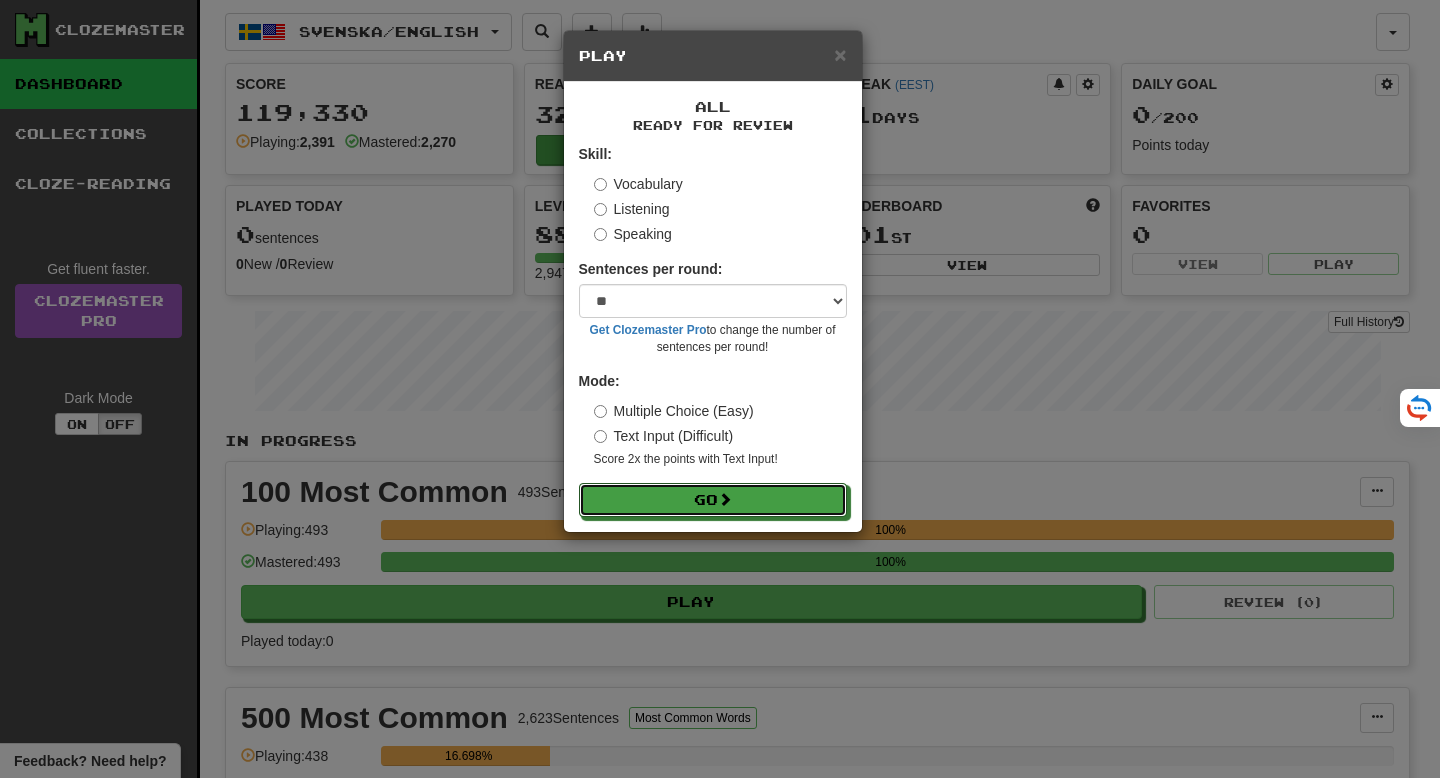 click on "Go" at bounding box center (713, 500) 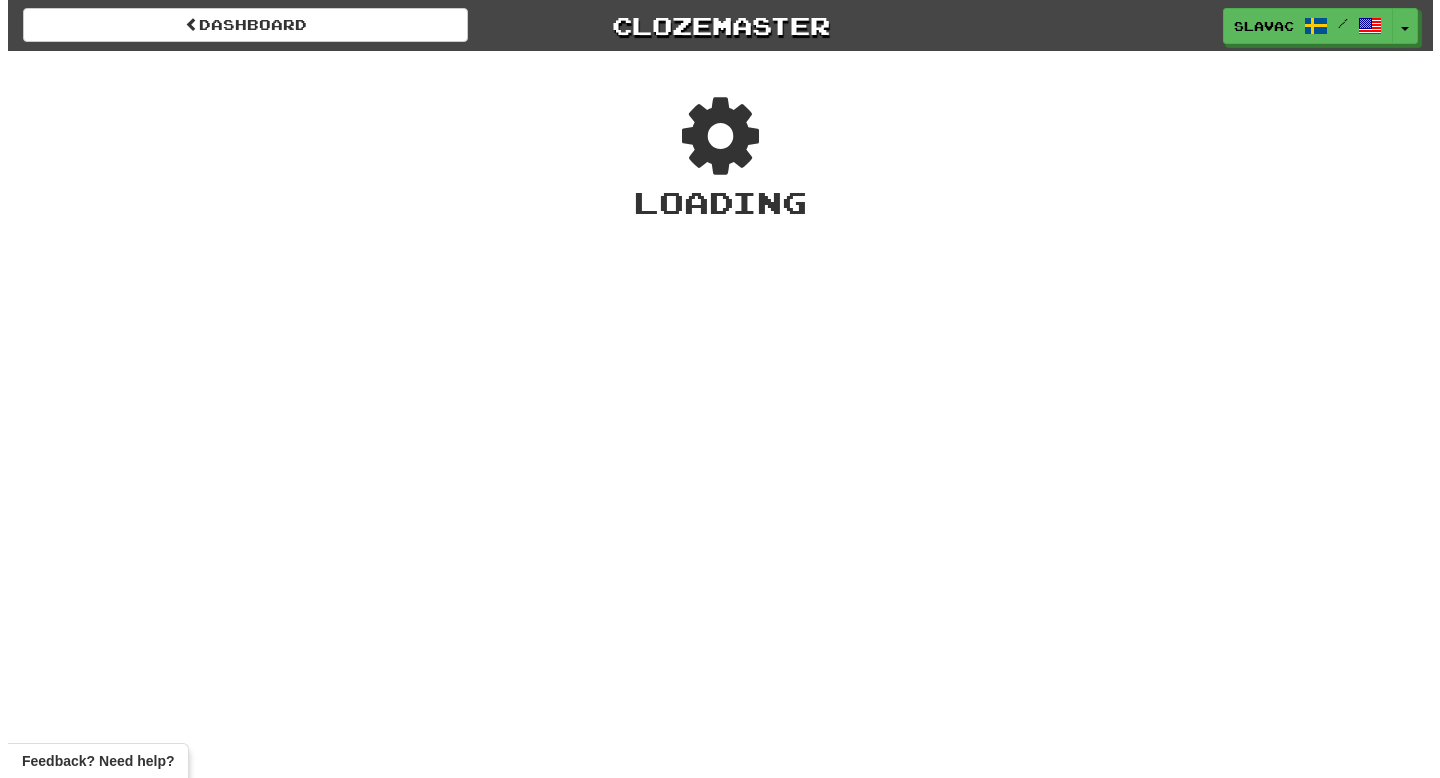 scroll, scrollTop: 0, scrollLeft: 0, axis: both 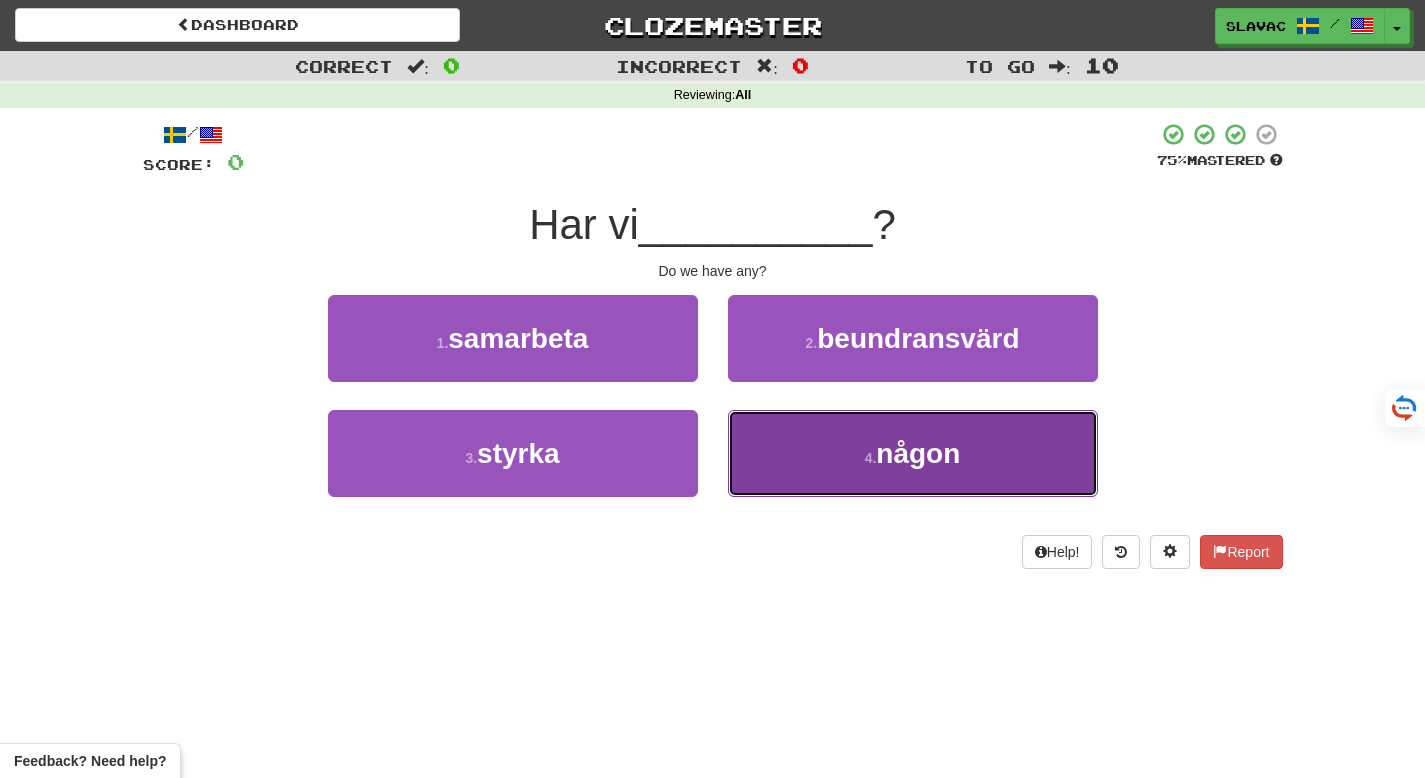 click on "4 .  någon" at bounding box center [913, 453] 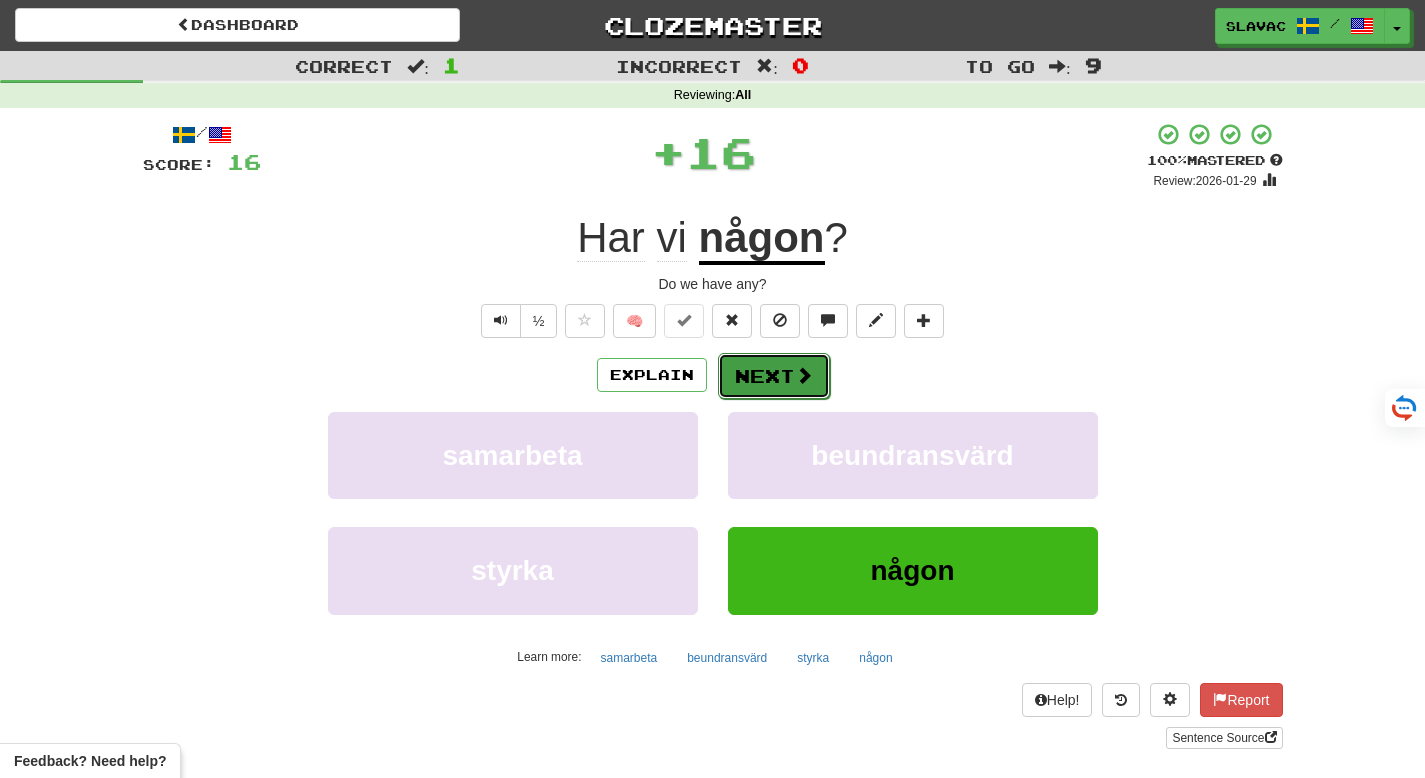 click on "Next" at bounding box center (774, 376) 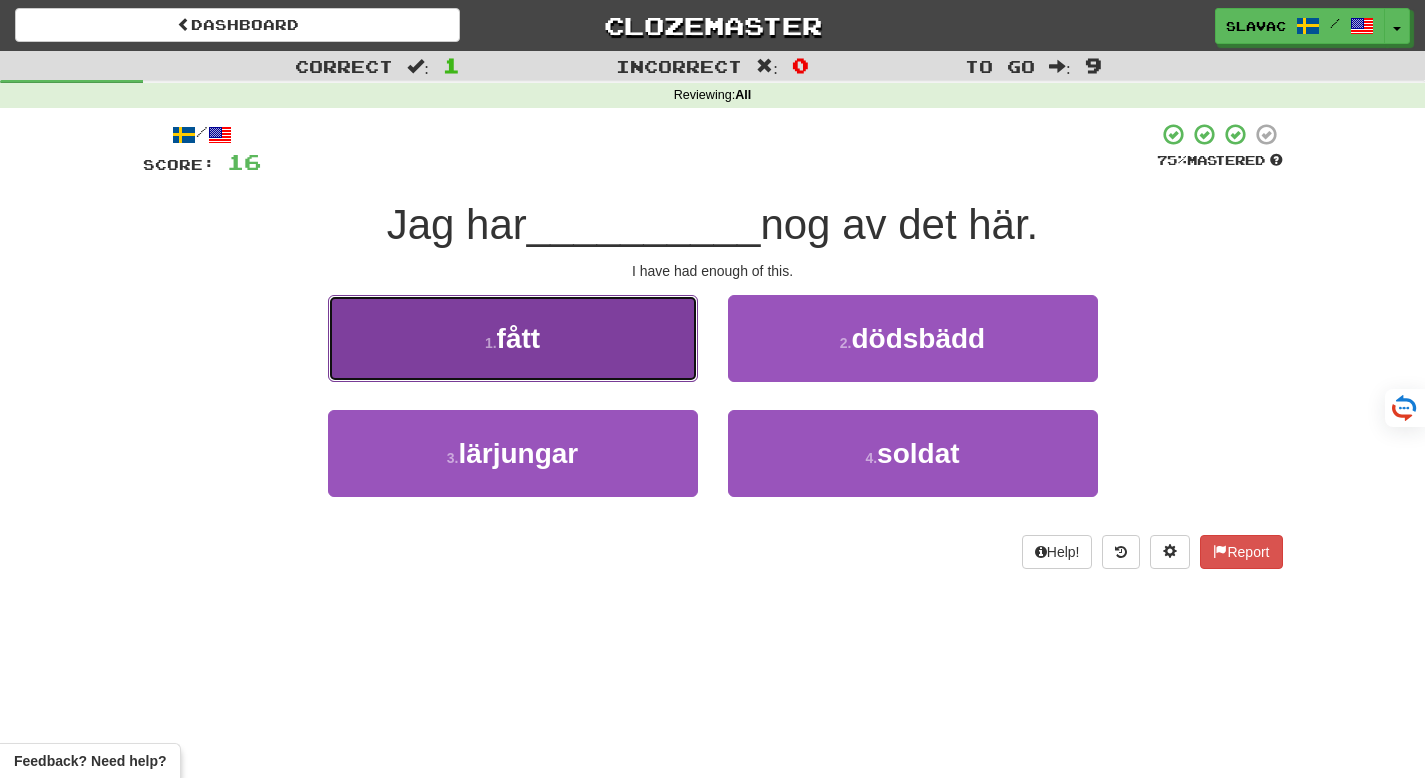 click on "1 .  fått" at bounding box center [513, 338] 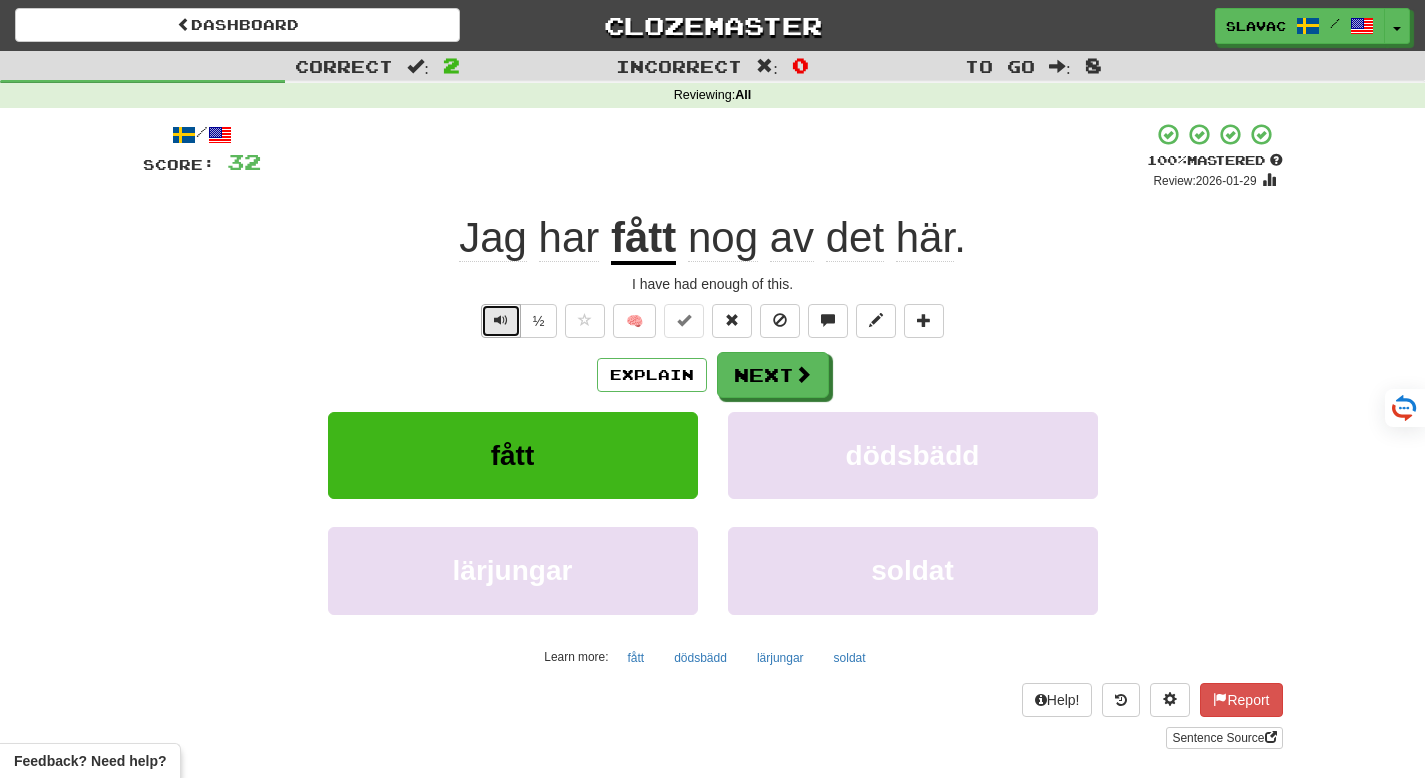click at bounding box center (501, 320) 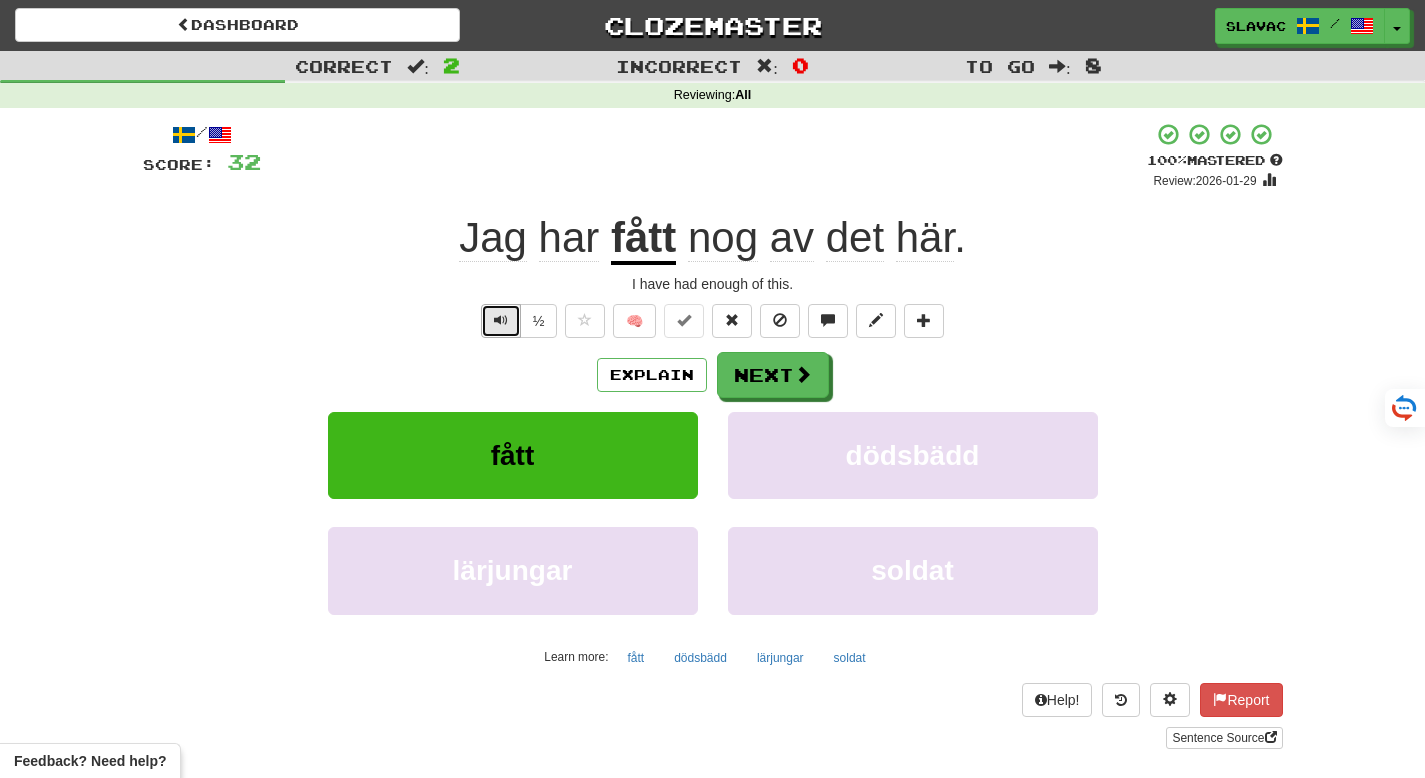 click at bounding box center (501, 320) 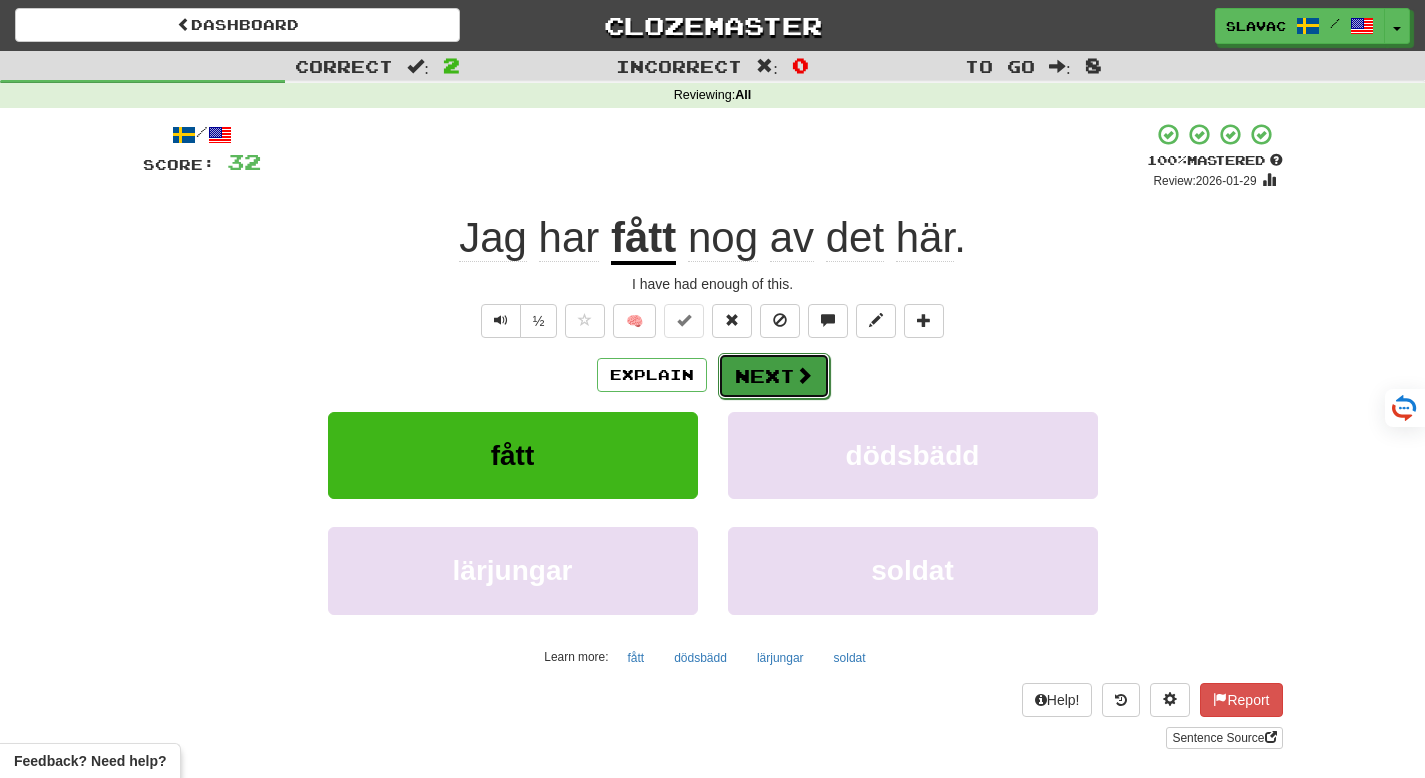 click at bounding box center [804, 375] 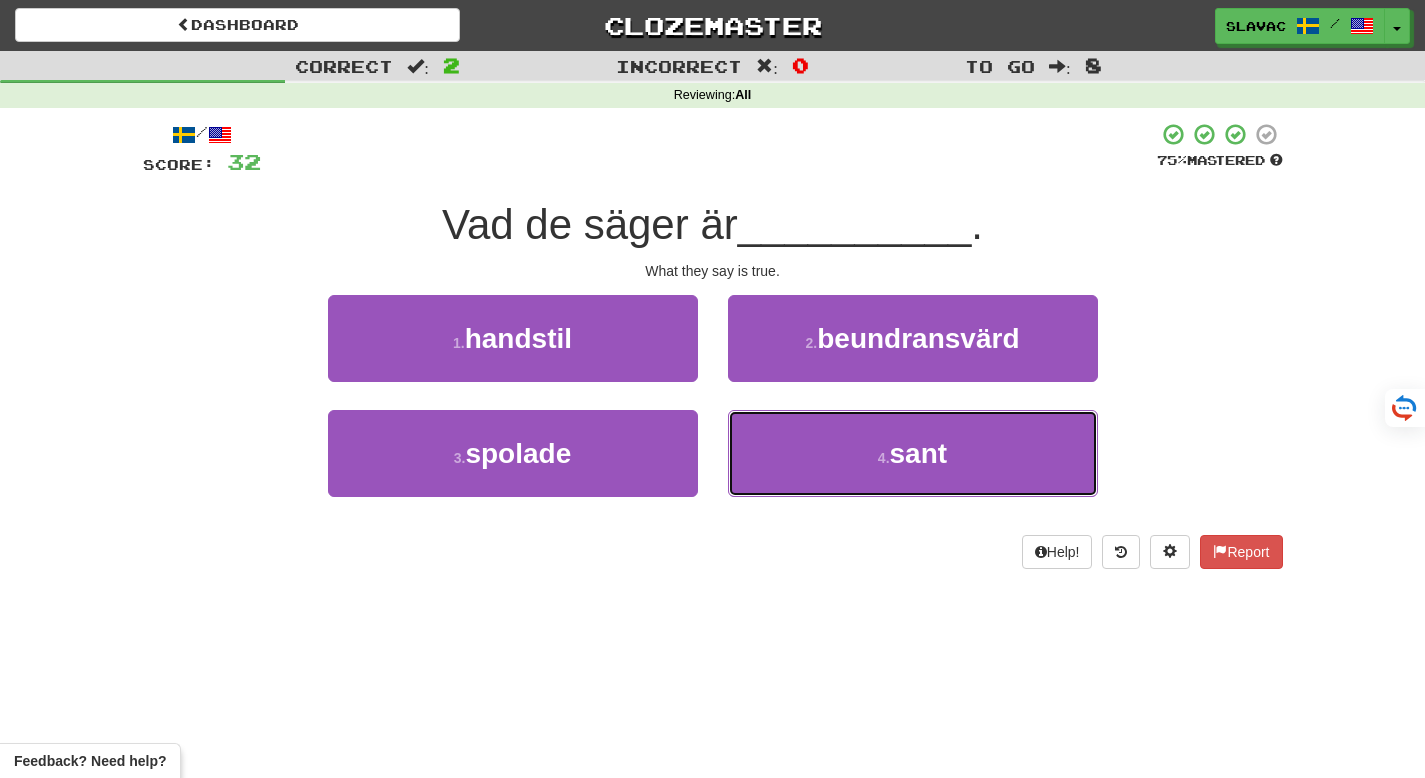 drag, startPoint x: 1006, startPoint y: 481, endPoint x: 1105, endPoint y: 453, distance: 102.88343 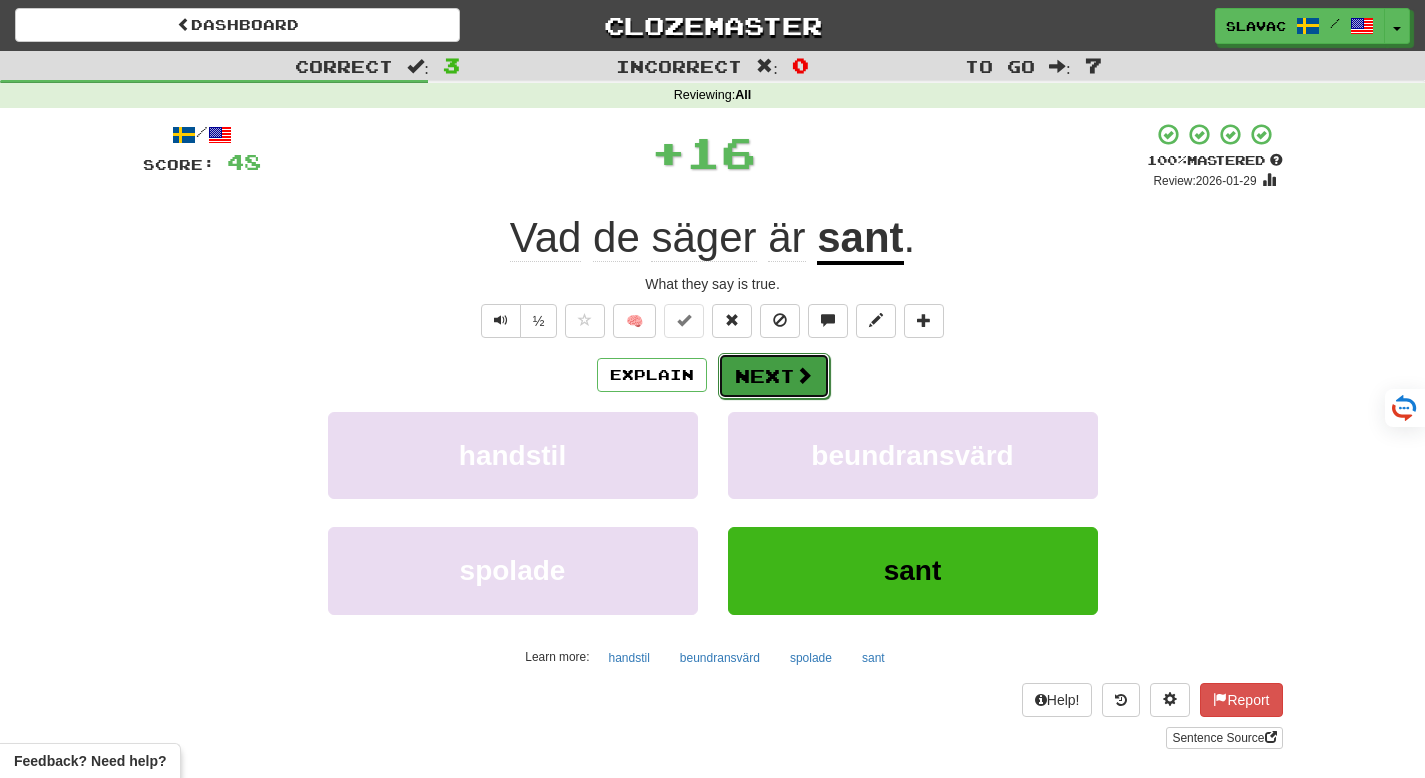 click on "Next" at bounding box center (774, 376) 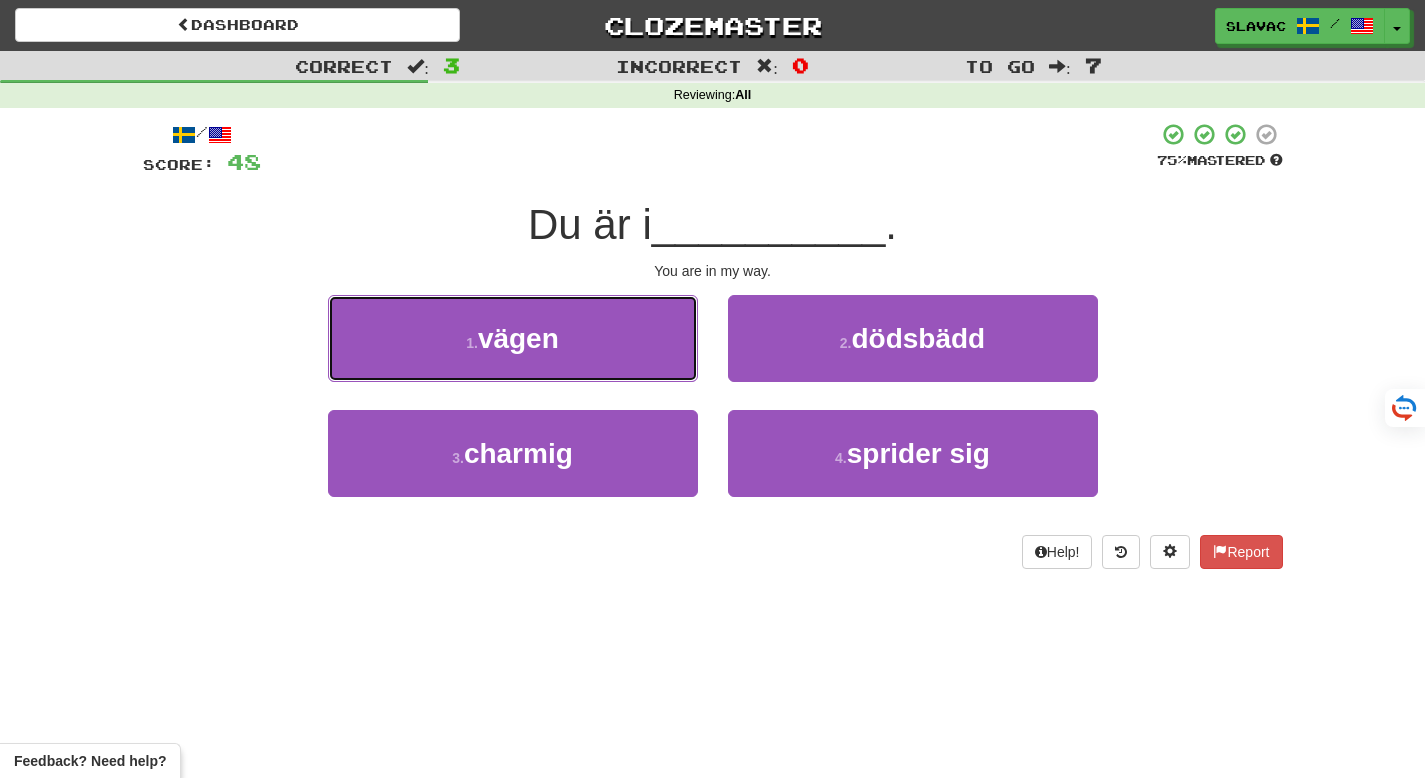 click on "vägen" at bounding box center (518, 338) 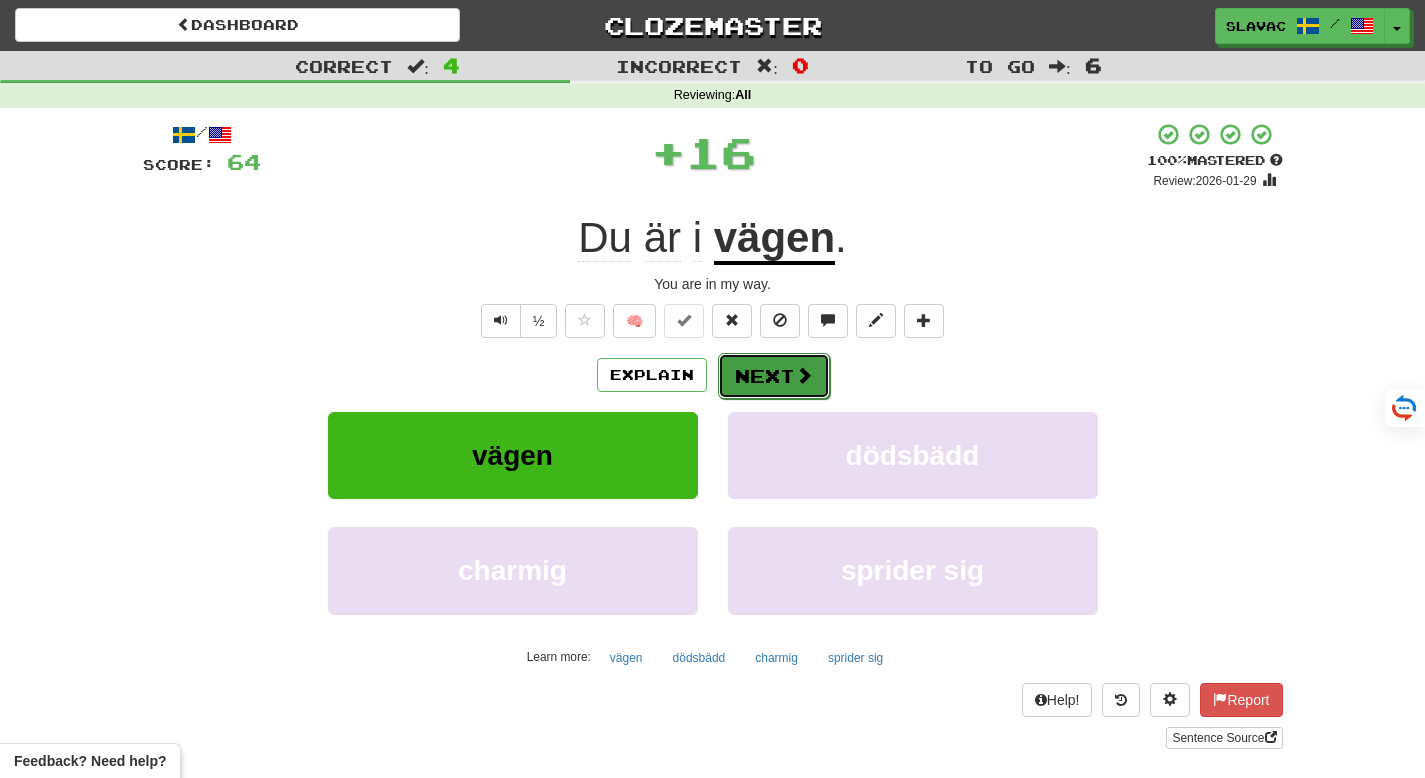 click at bounding box center [804, 375] 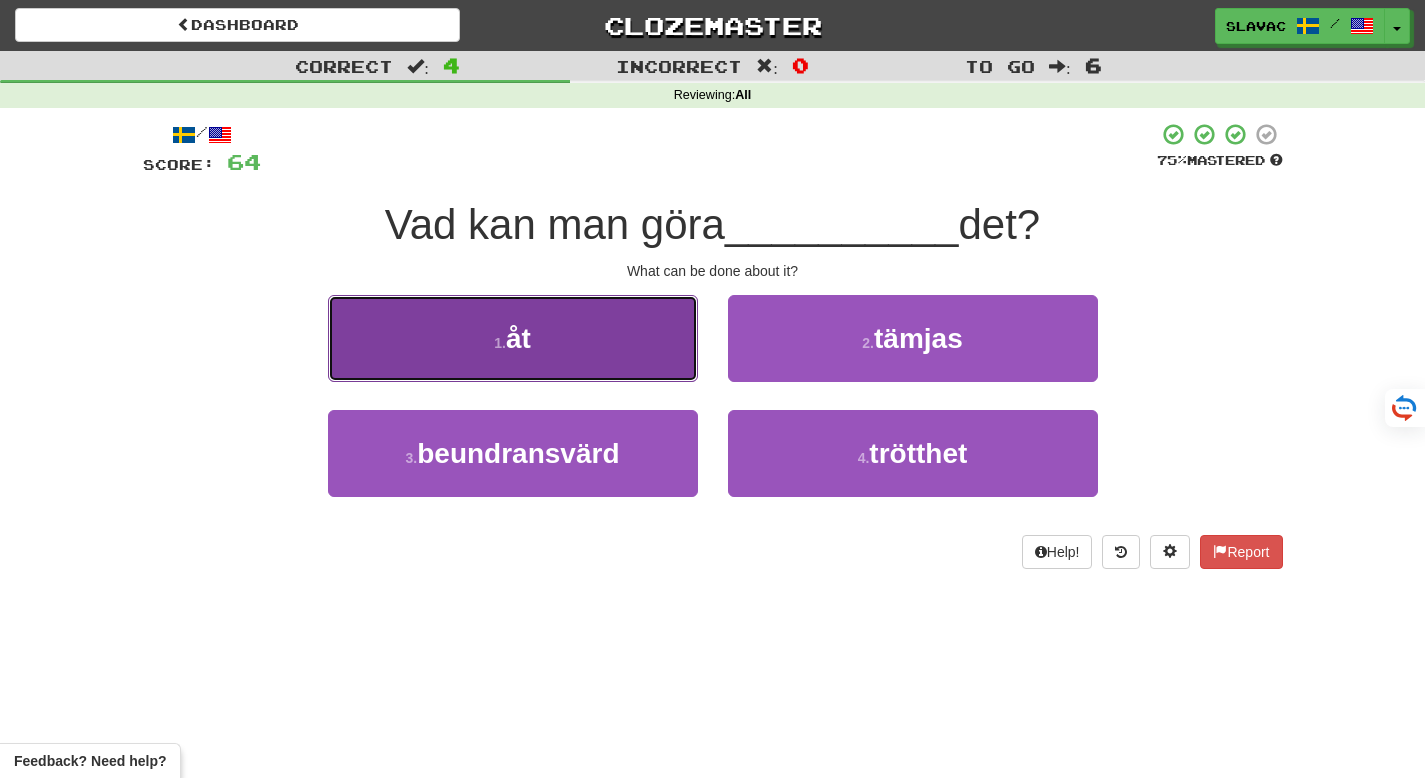 click on "1 .  åt" at bounding box center [513, 338] 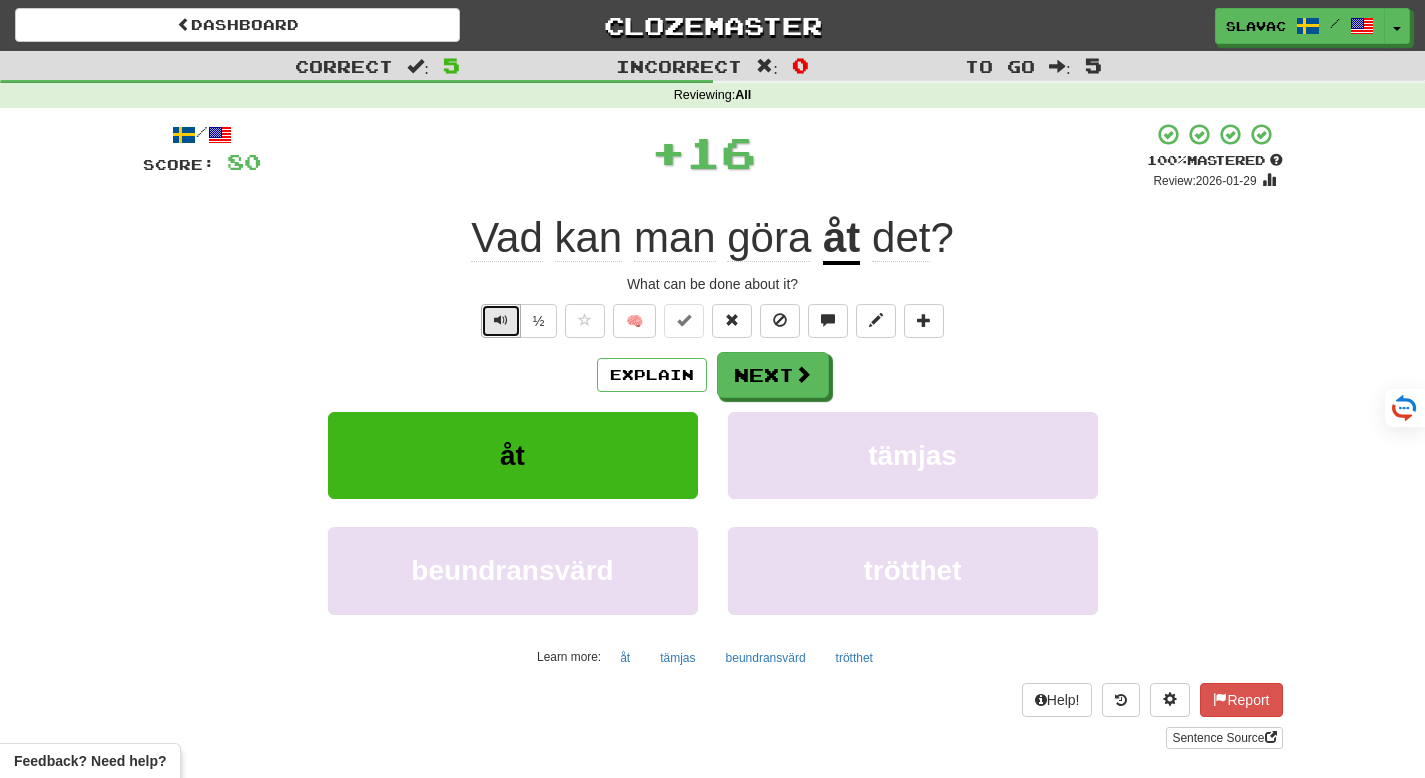 click at bounding box center [501, 320] 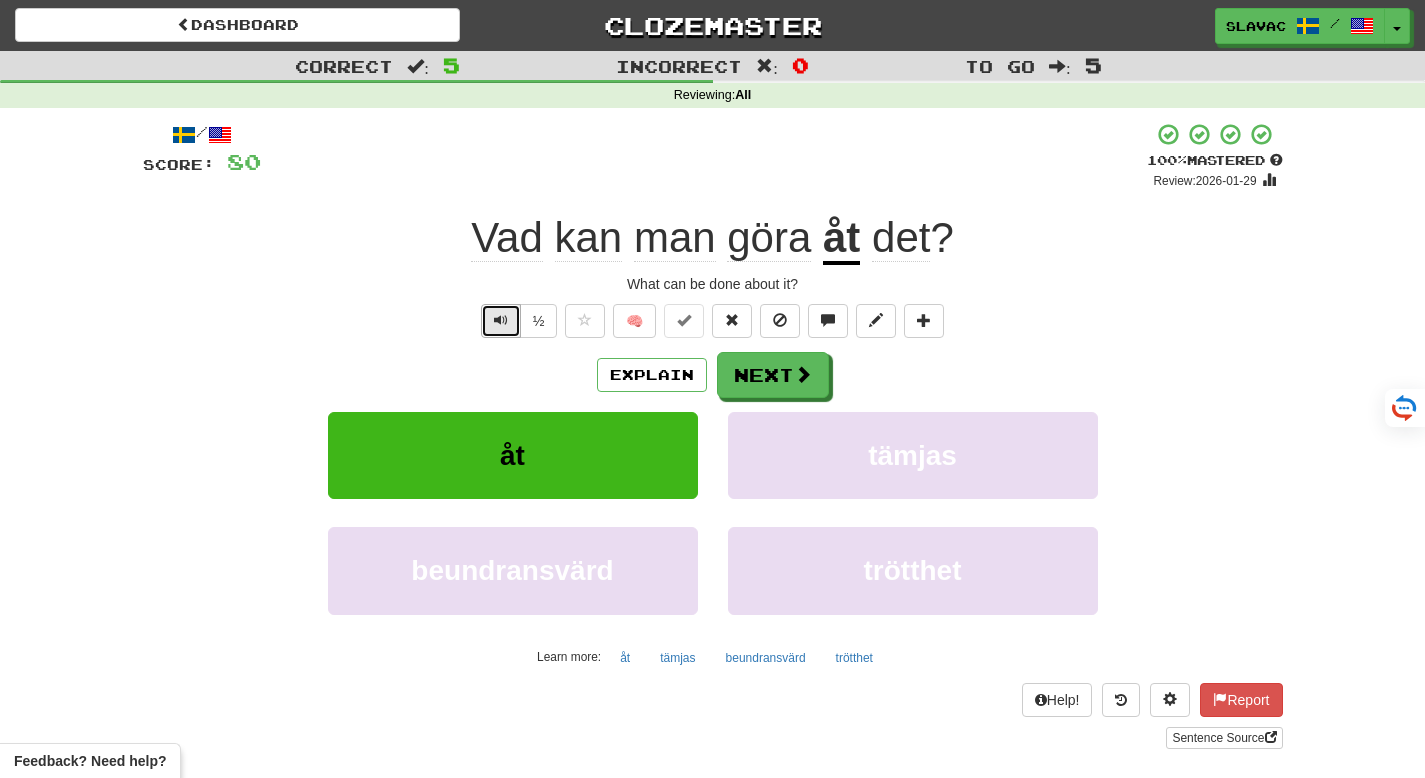 click at bounding box center [501, 320] 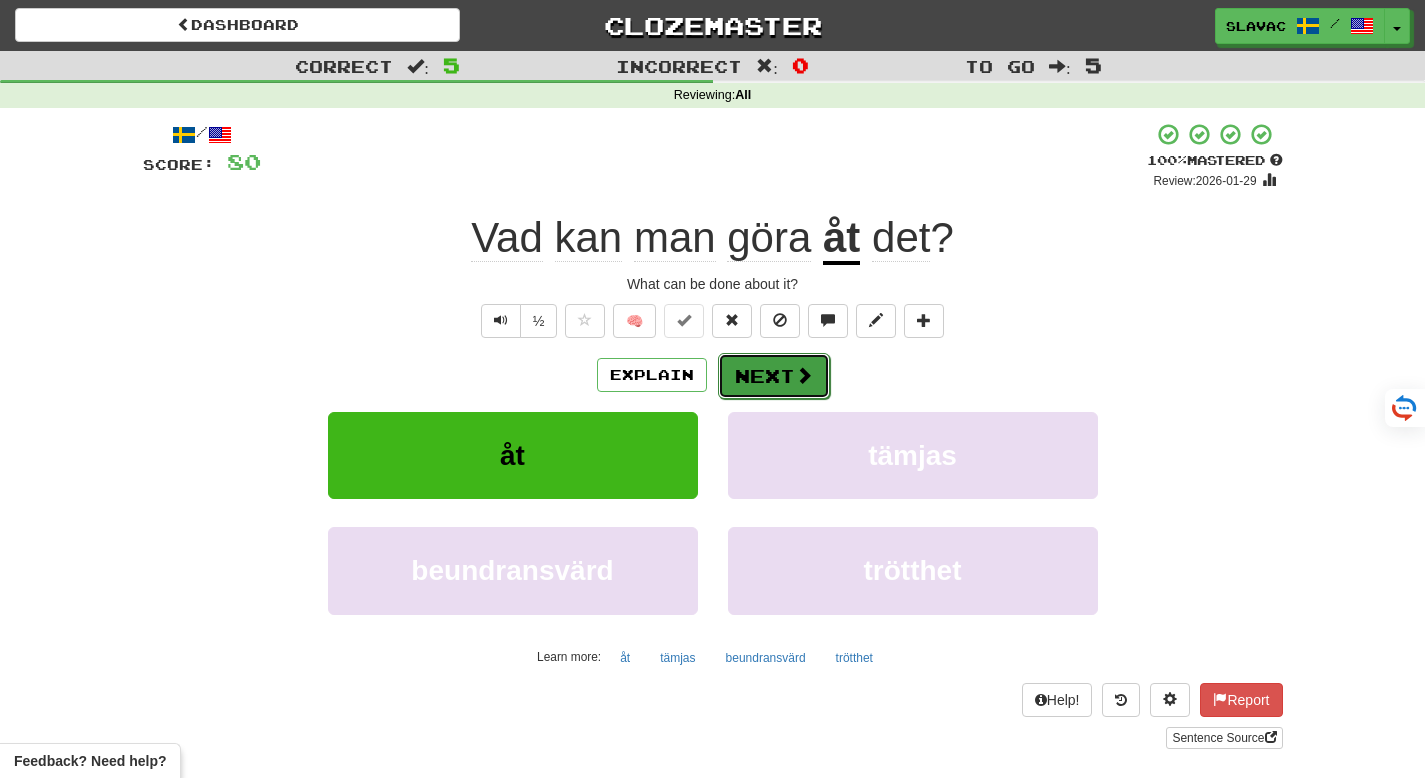 click on "Next" at bounding box center (774, 376) 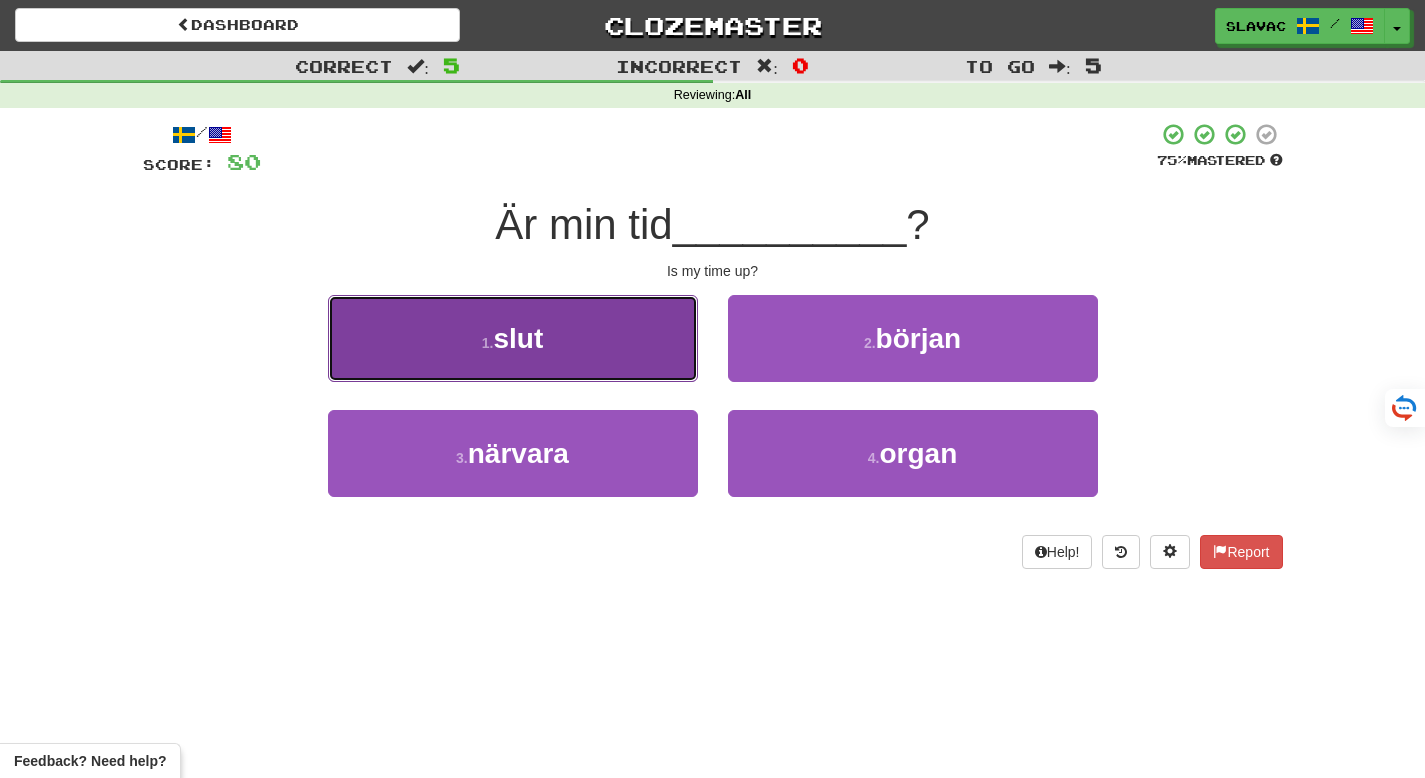 click on "1 ." at bounding box center [488, 343] 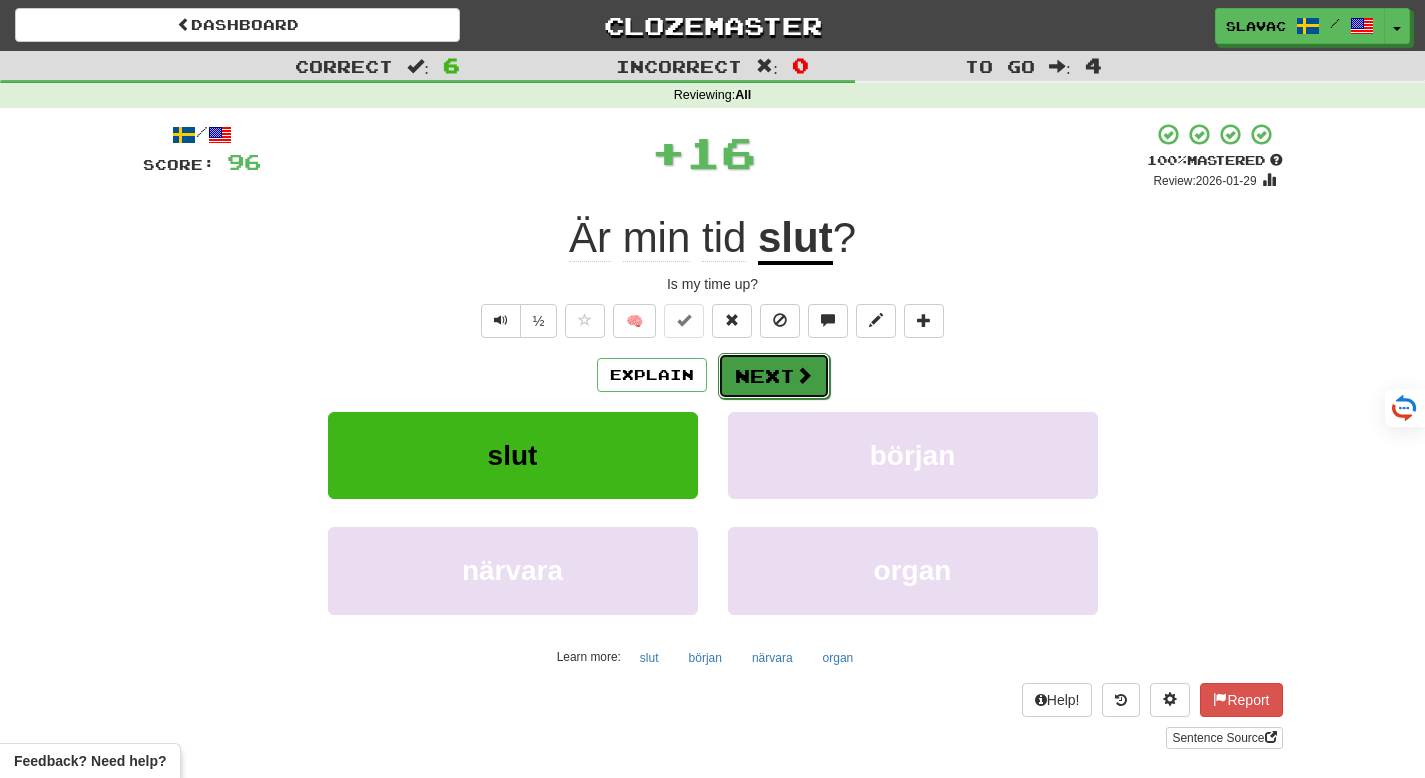 click on "Next" at bounding box center [774, 376] 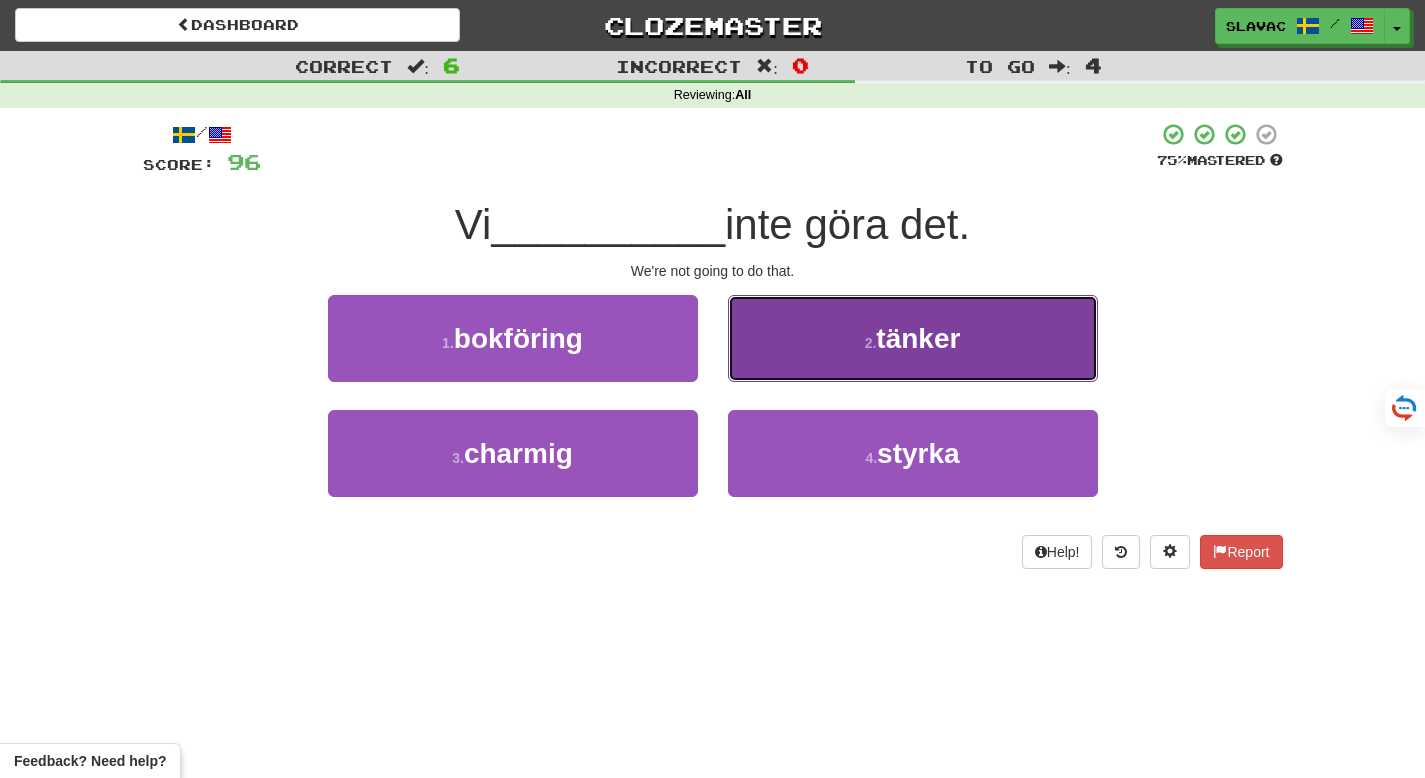 click on "tänker" at bounding box center (918, 338) 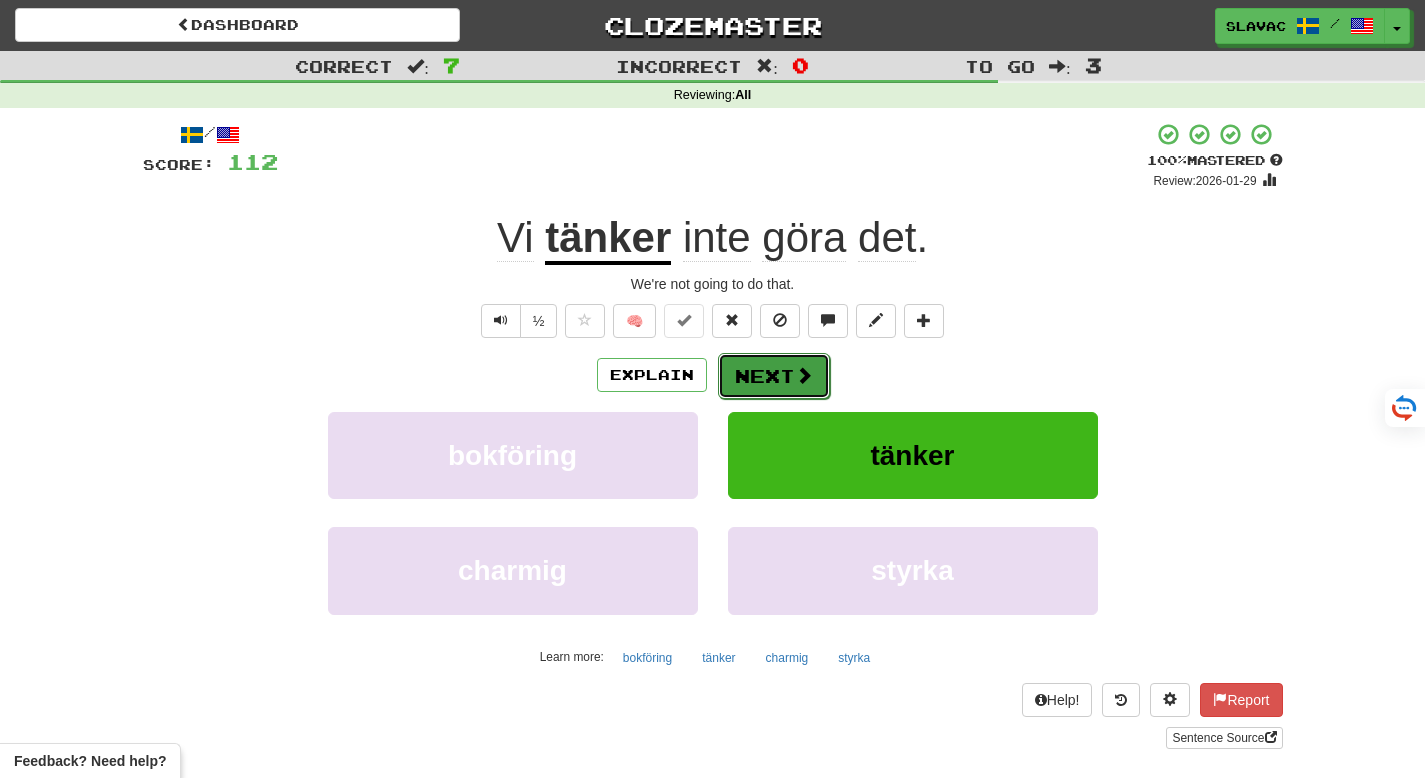 click on "Next" at bounding box center [774, 376] 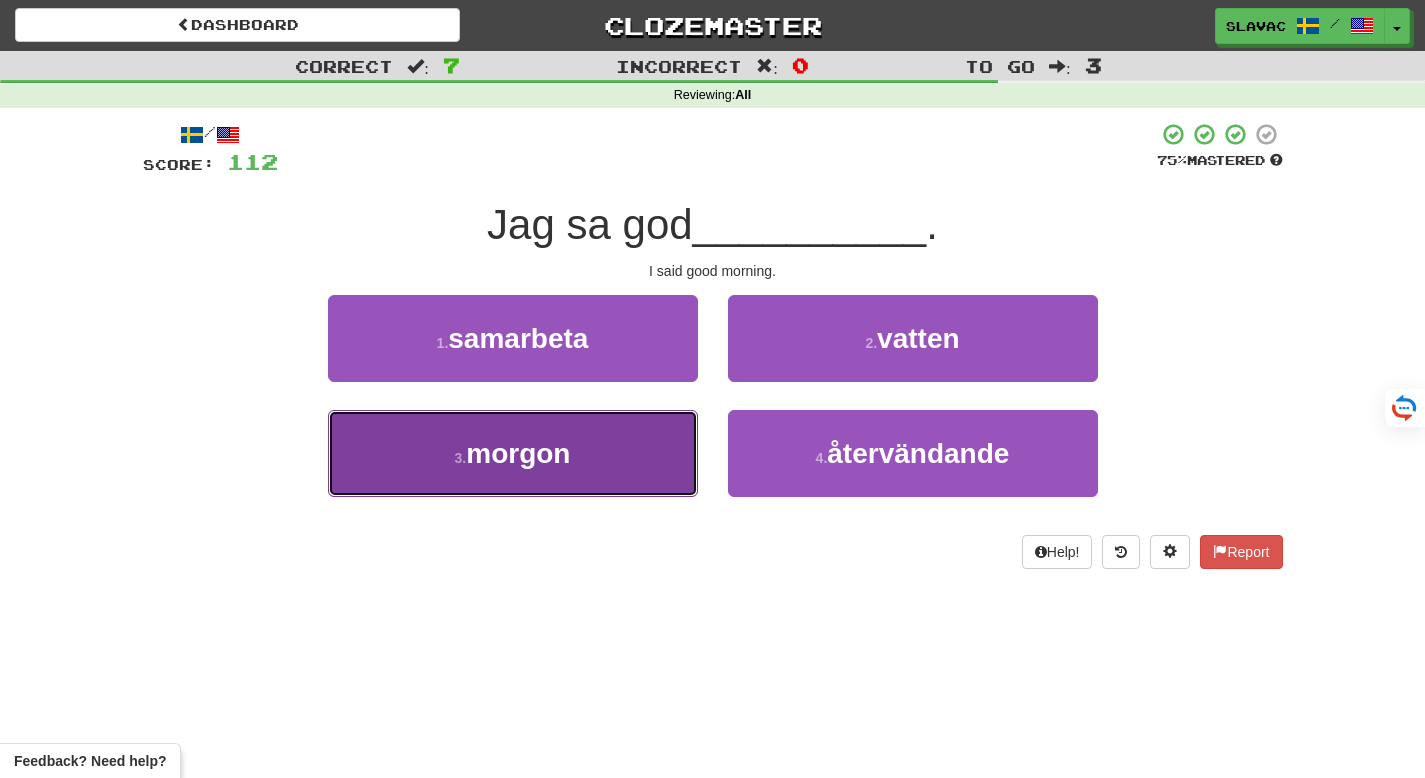 click on "morgon" at bounding box center [518, 453] 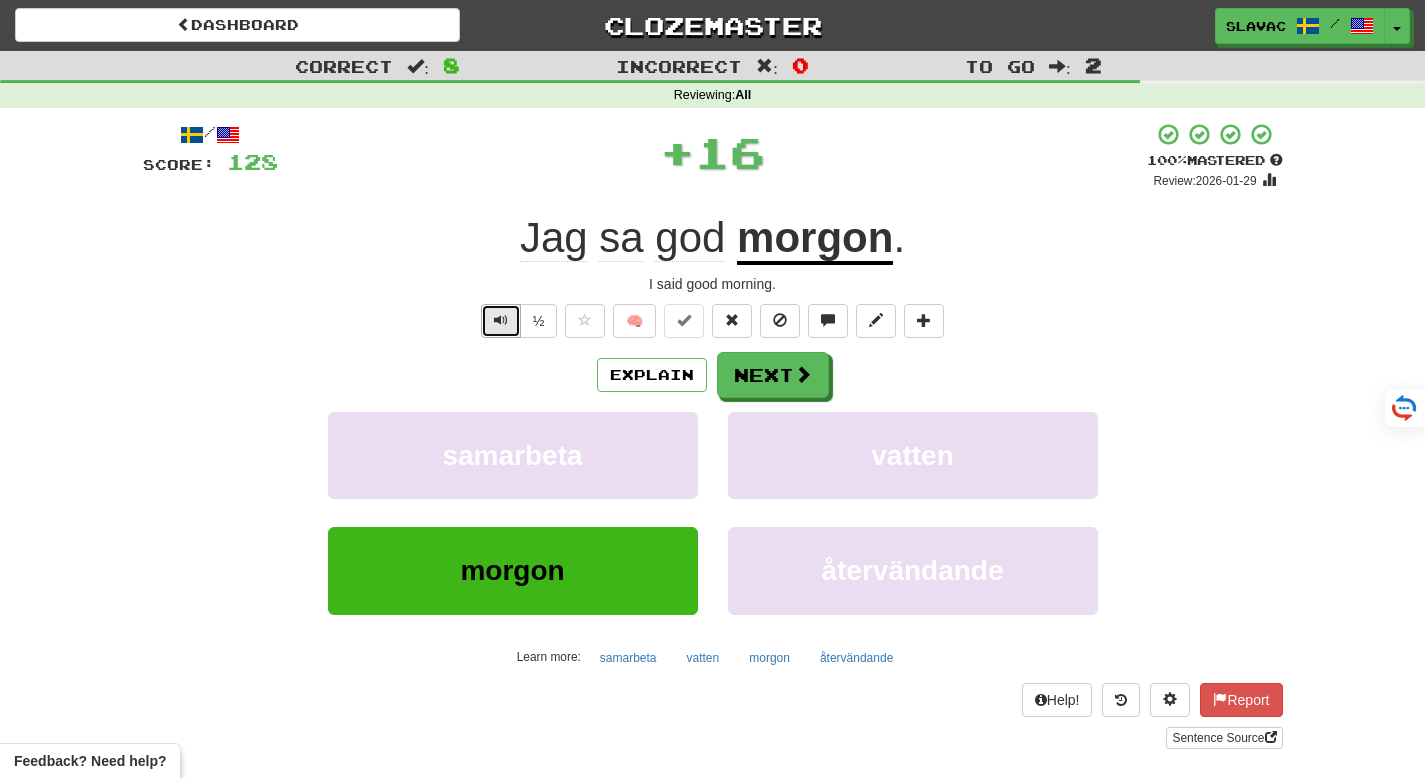 click at bounding box center [501, 321] 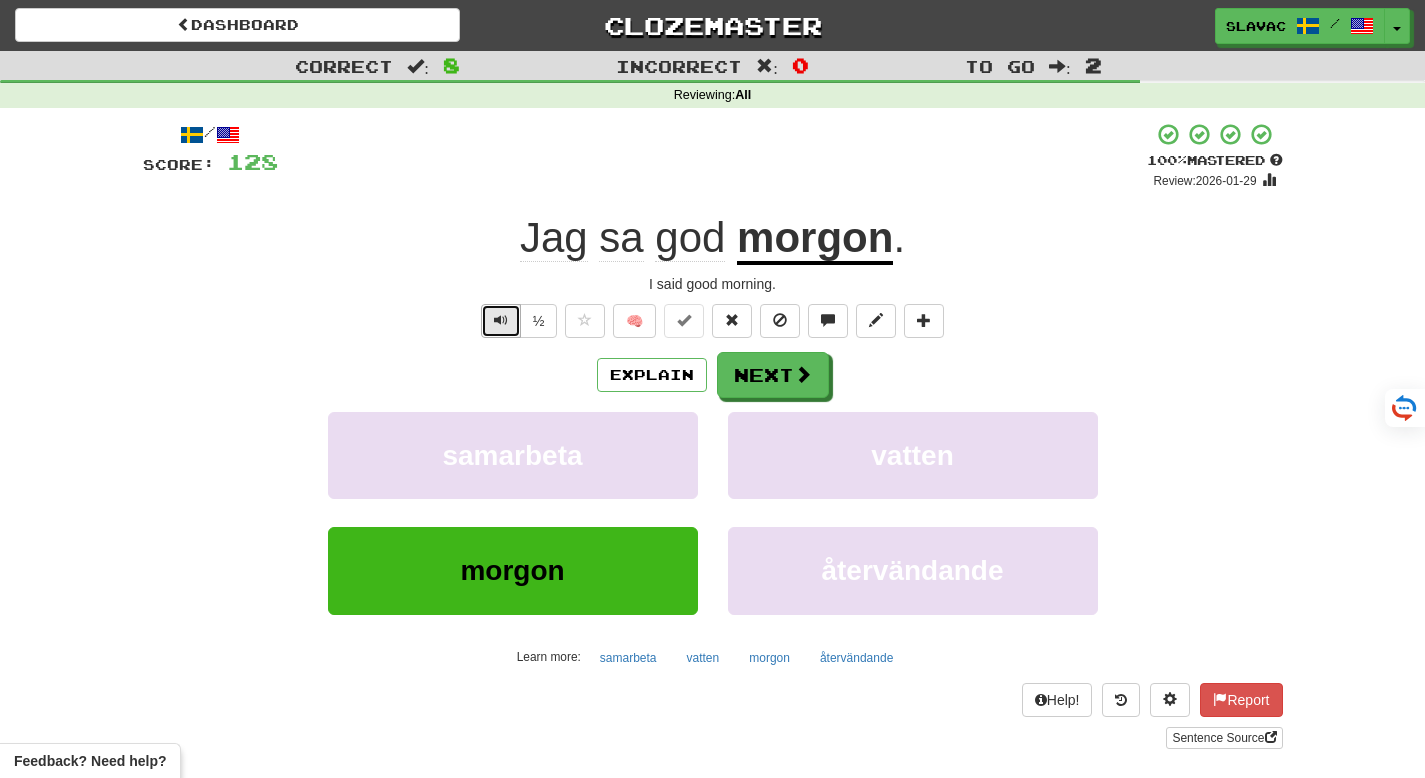 click at bounding box center [501, 320] 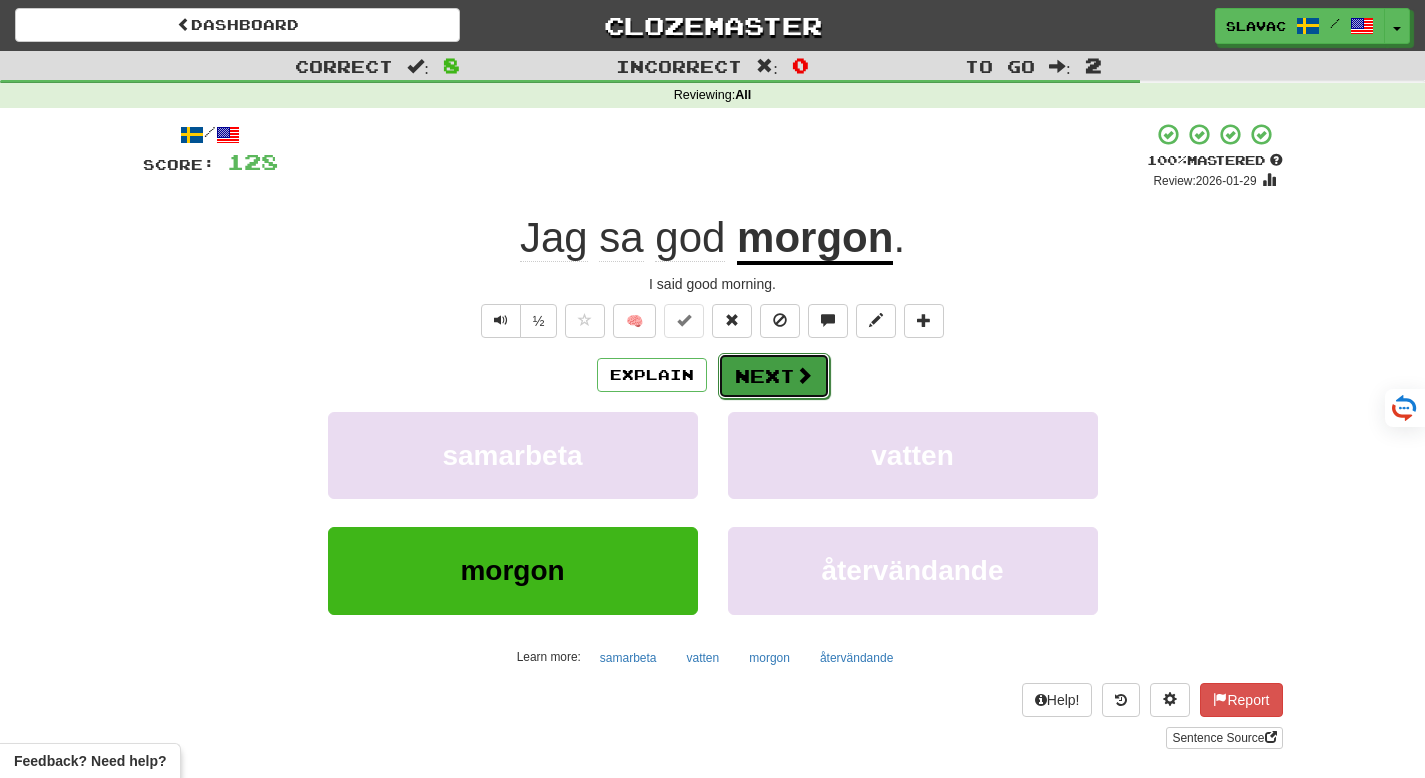 click at bounding box center [804, 375] 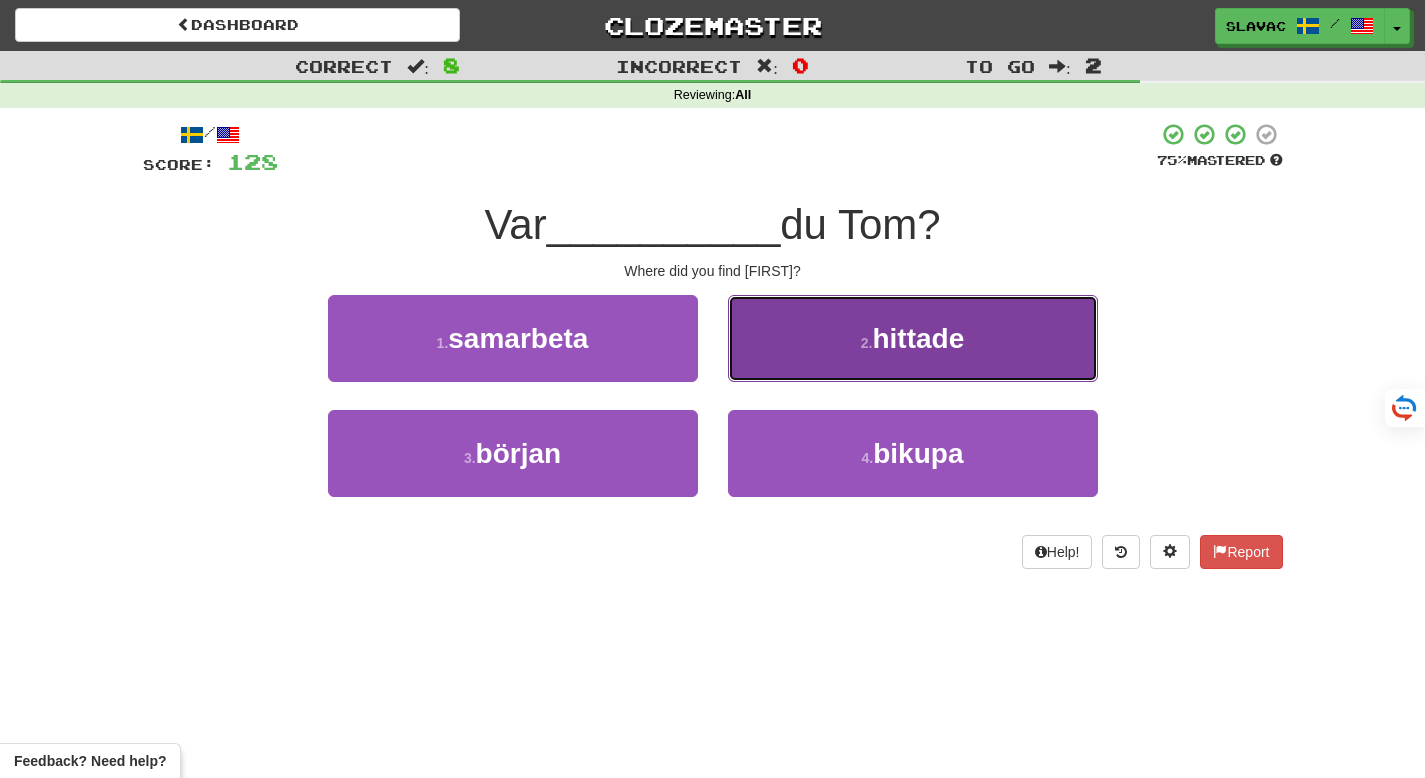 drag, startPoint x: 1035, startPoint y: 341, endPoint x: 1050, endPoint y: 343, distance: 15.132746 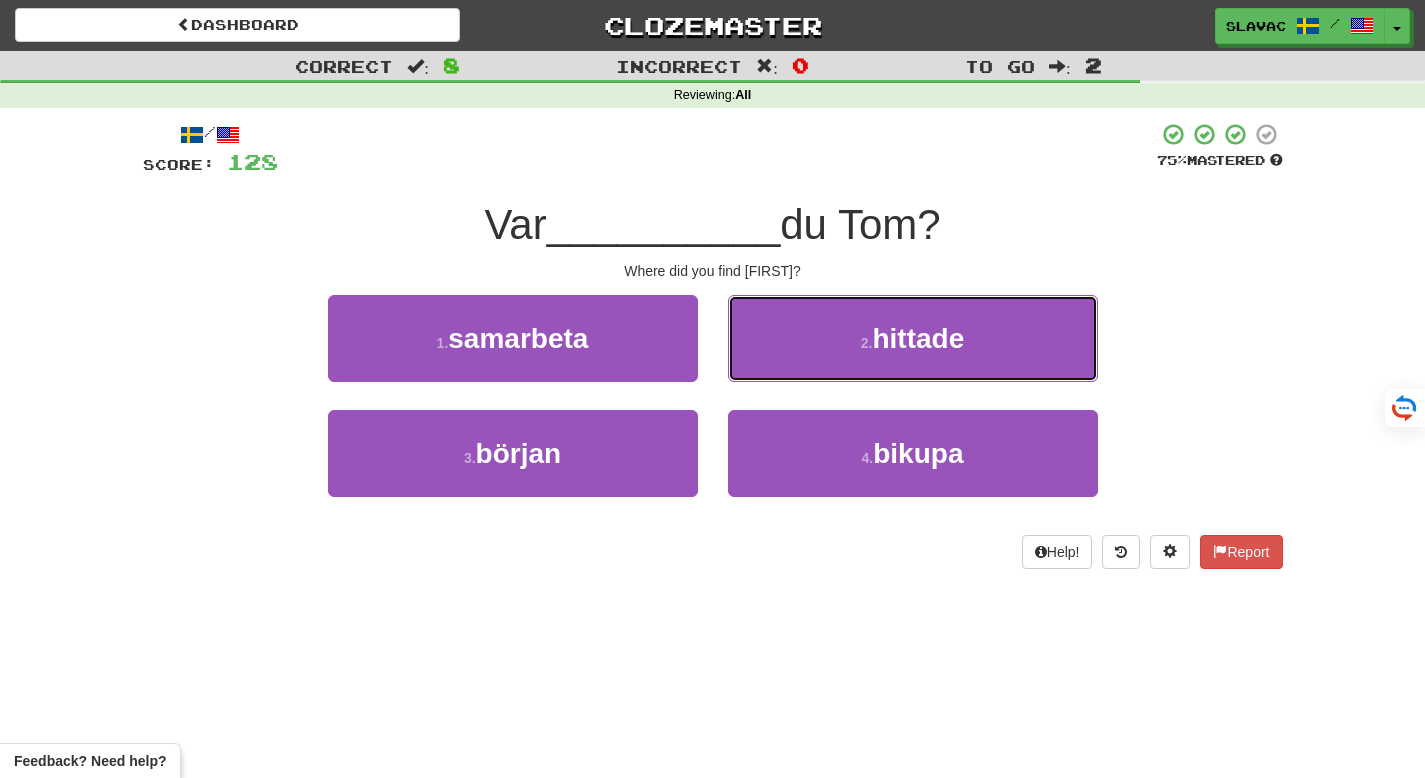 click on "2 .  hittade" at bounding box center [913, 338] 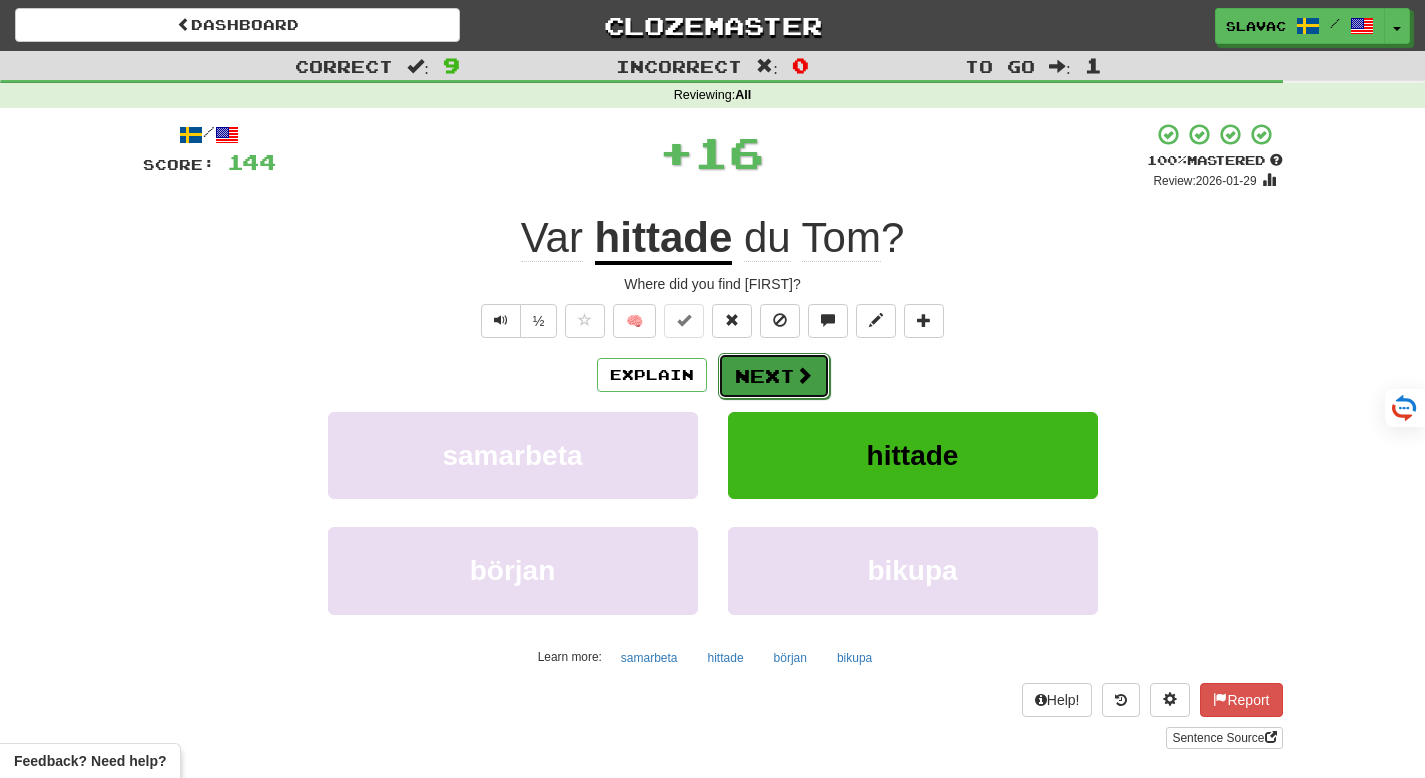 click on "Next" at bounding box center (774, 376) 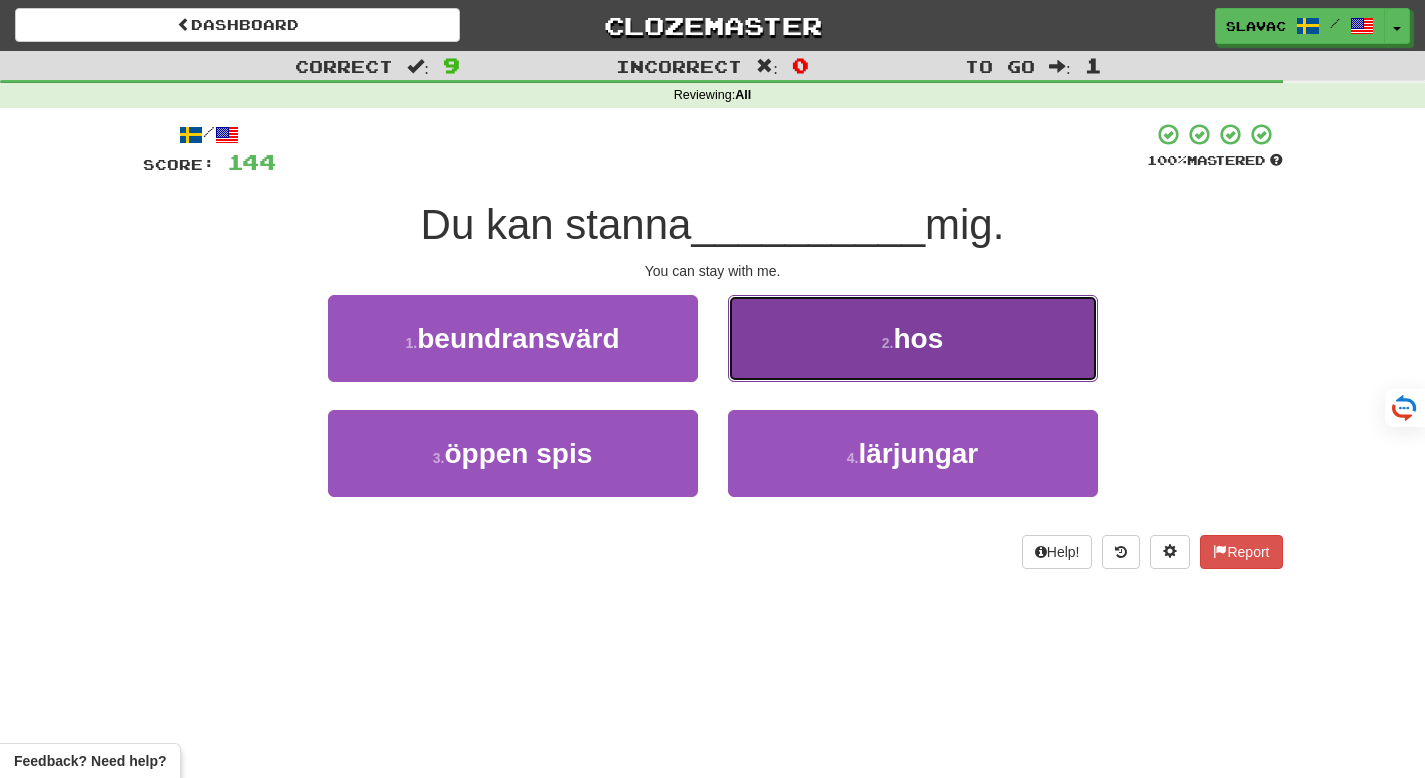 click on "2 .  hos" at bounding box center (913, 338) 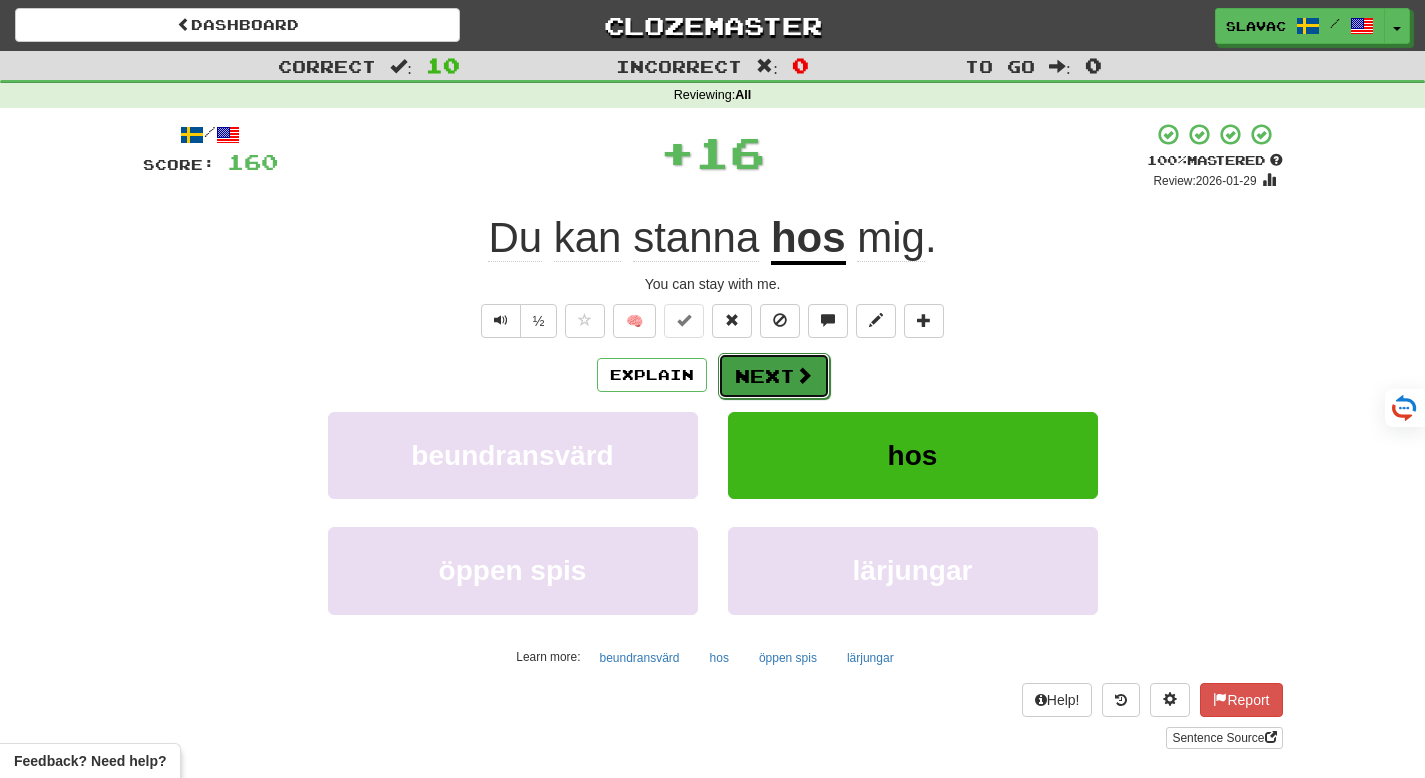 click at bounding box center [804, 375] 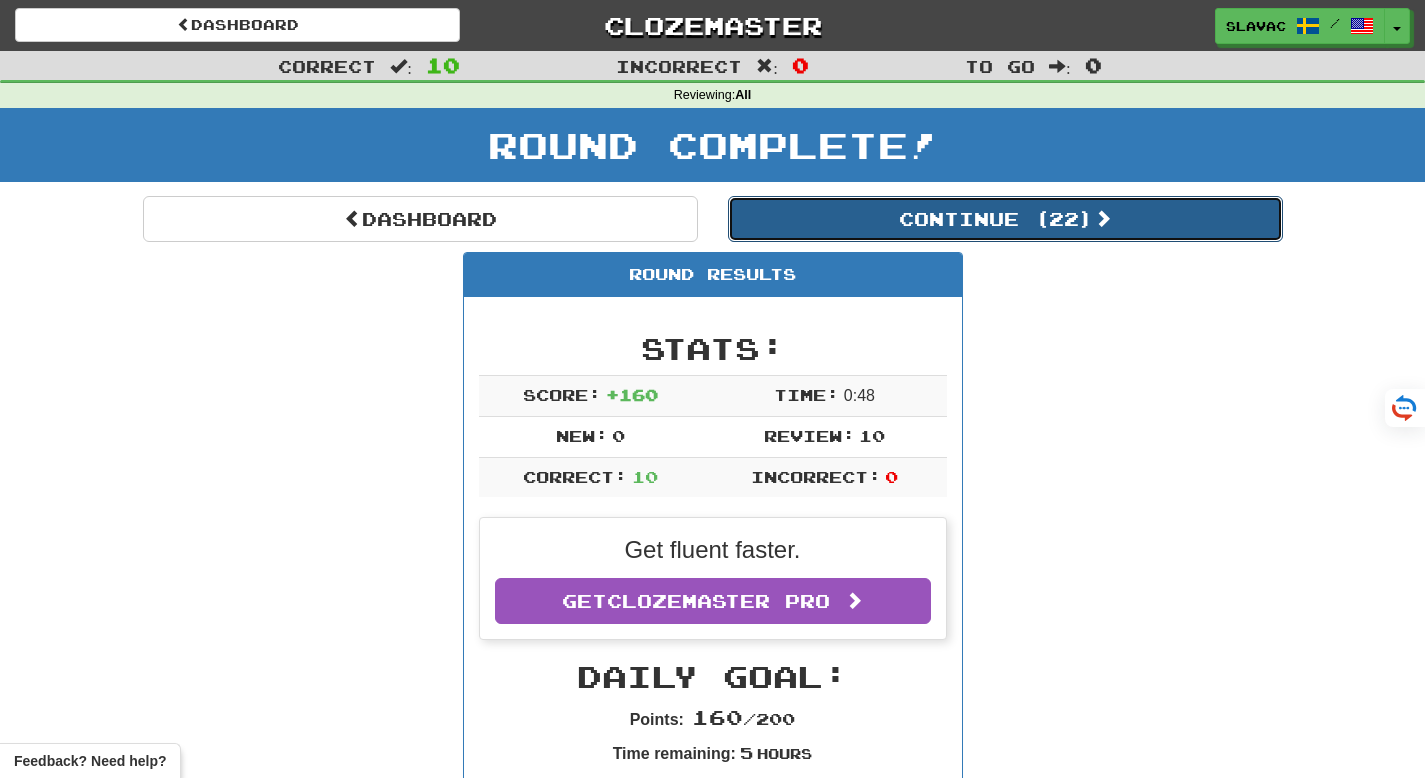 click on "Continue ( 22 )" at bounding box center (1005, 219) 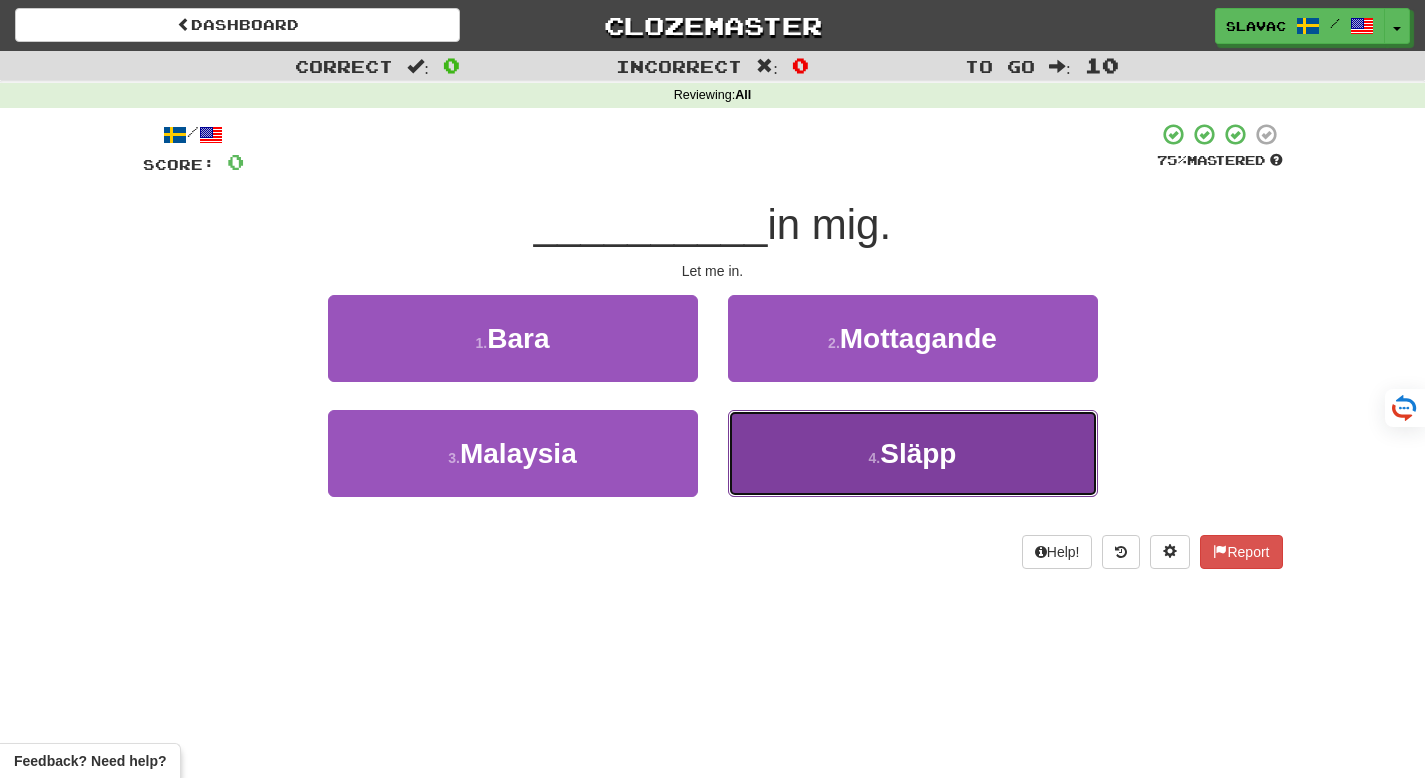 click on "4 .  Släpp" at bounding box center [913, 453] 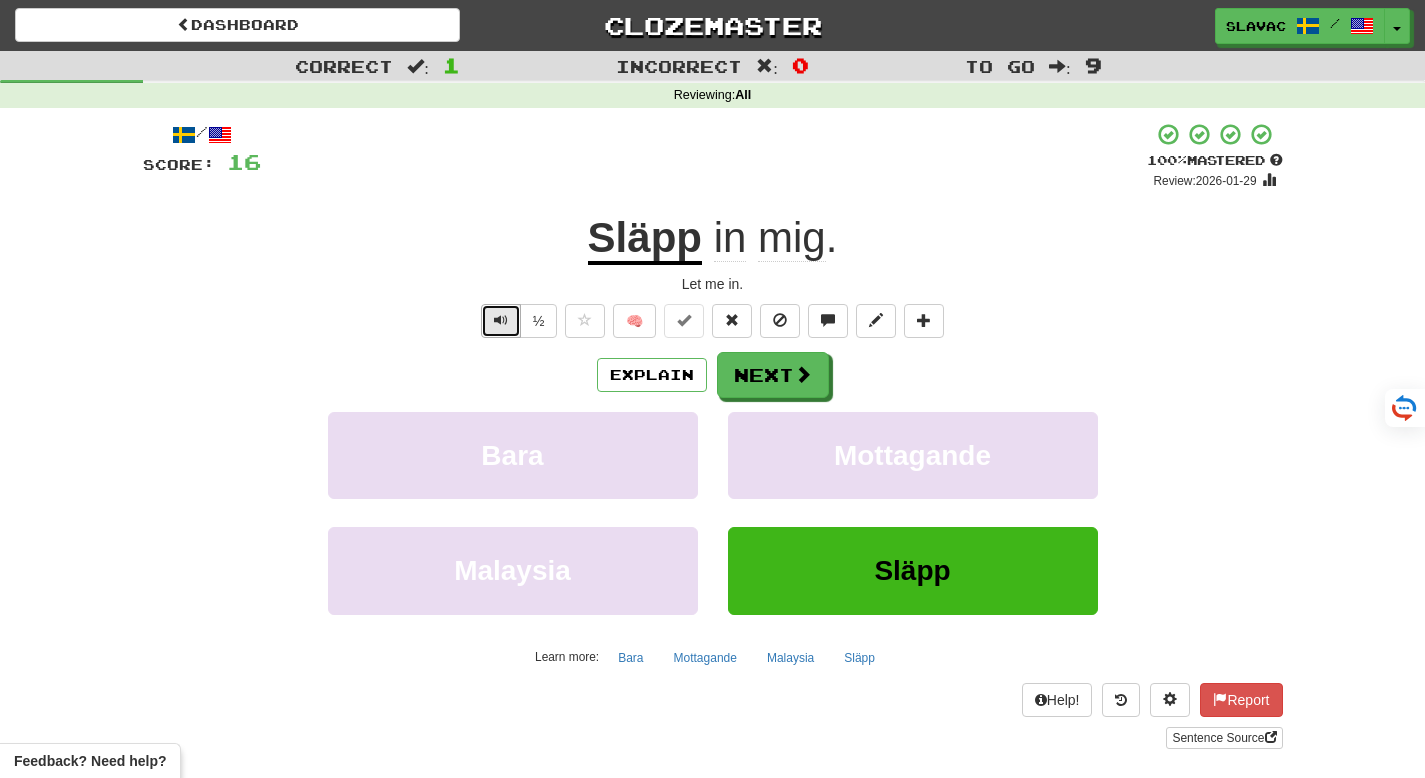 click at bounding box center (501, 320) 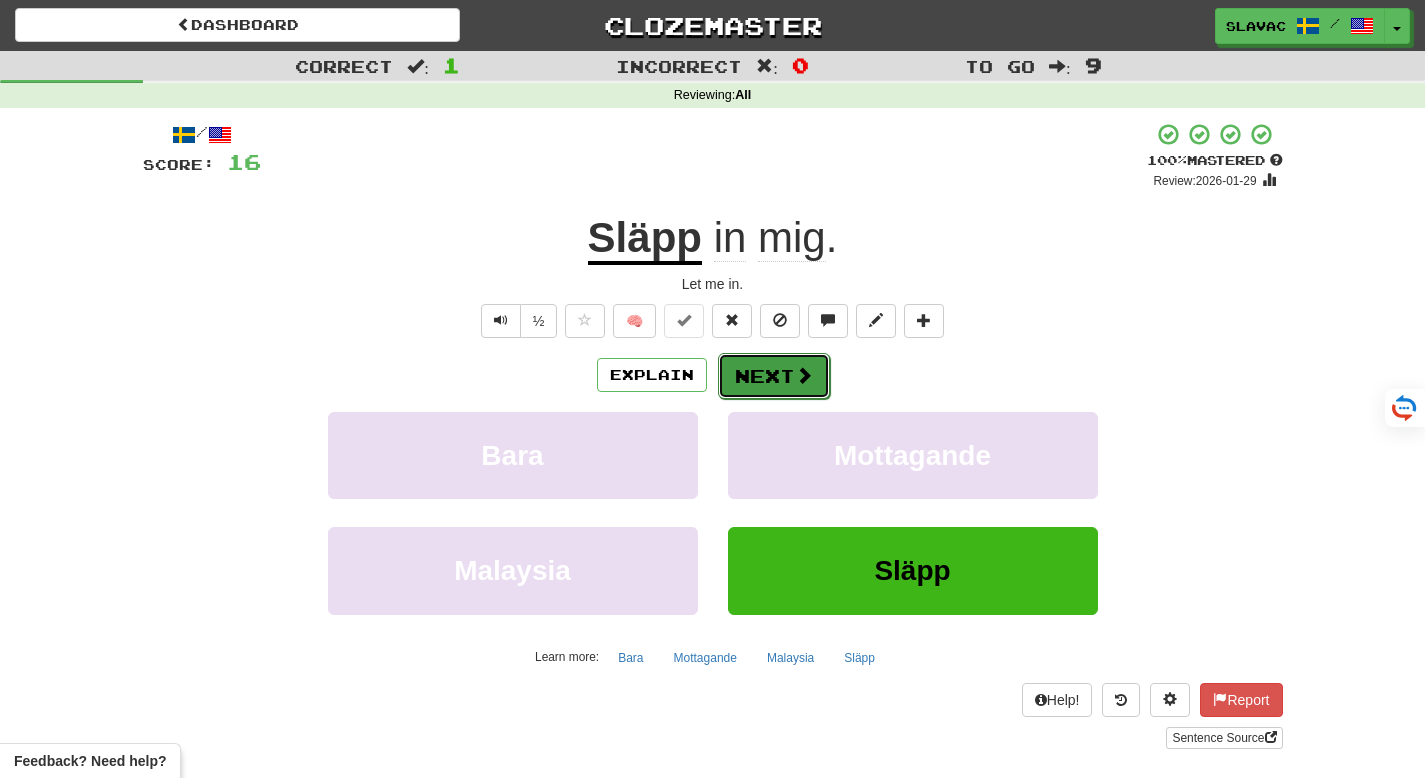 click at bounding box center [804, 375] 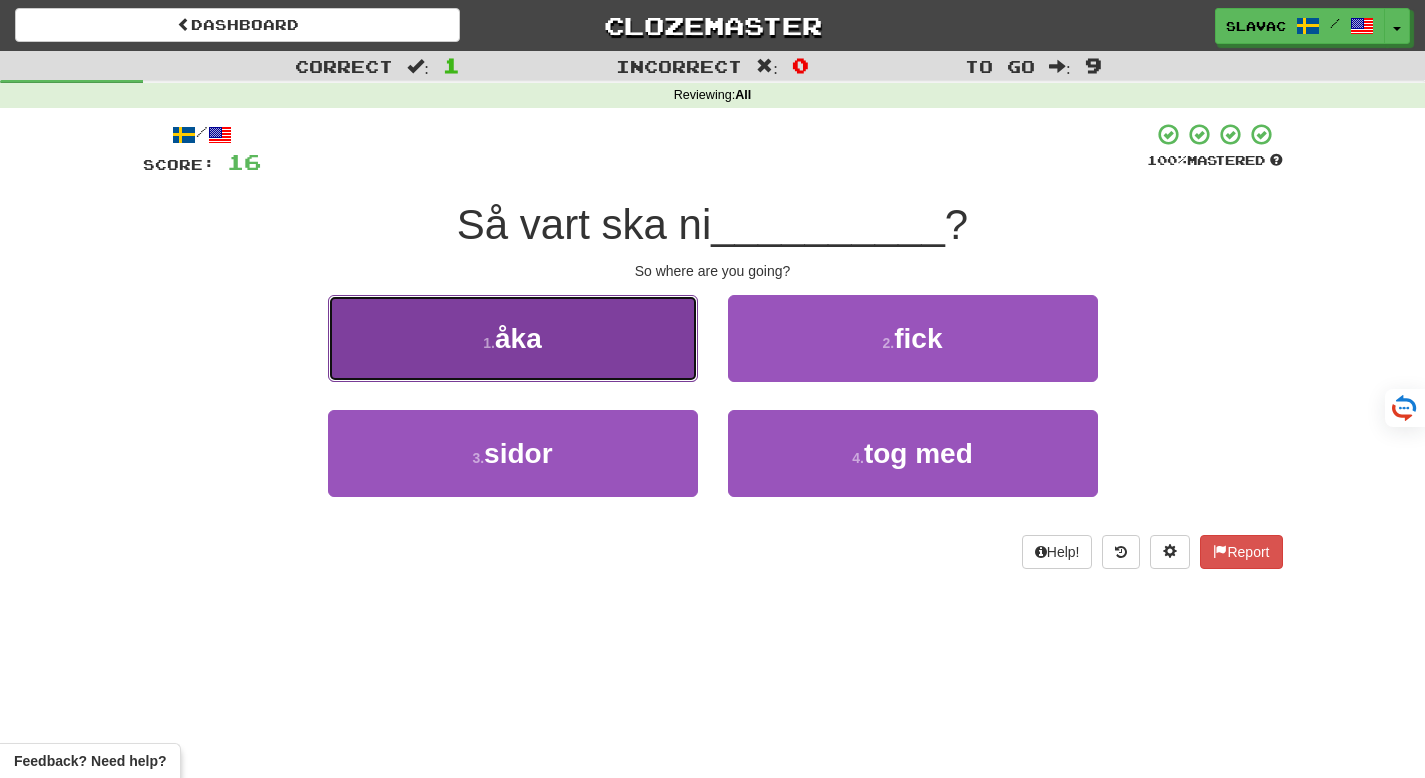 click on "1 .  åka" at bounding box center (513, 338) 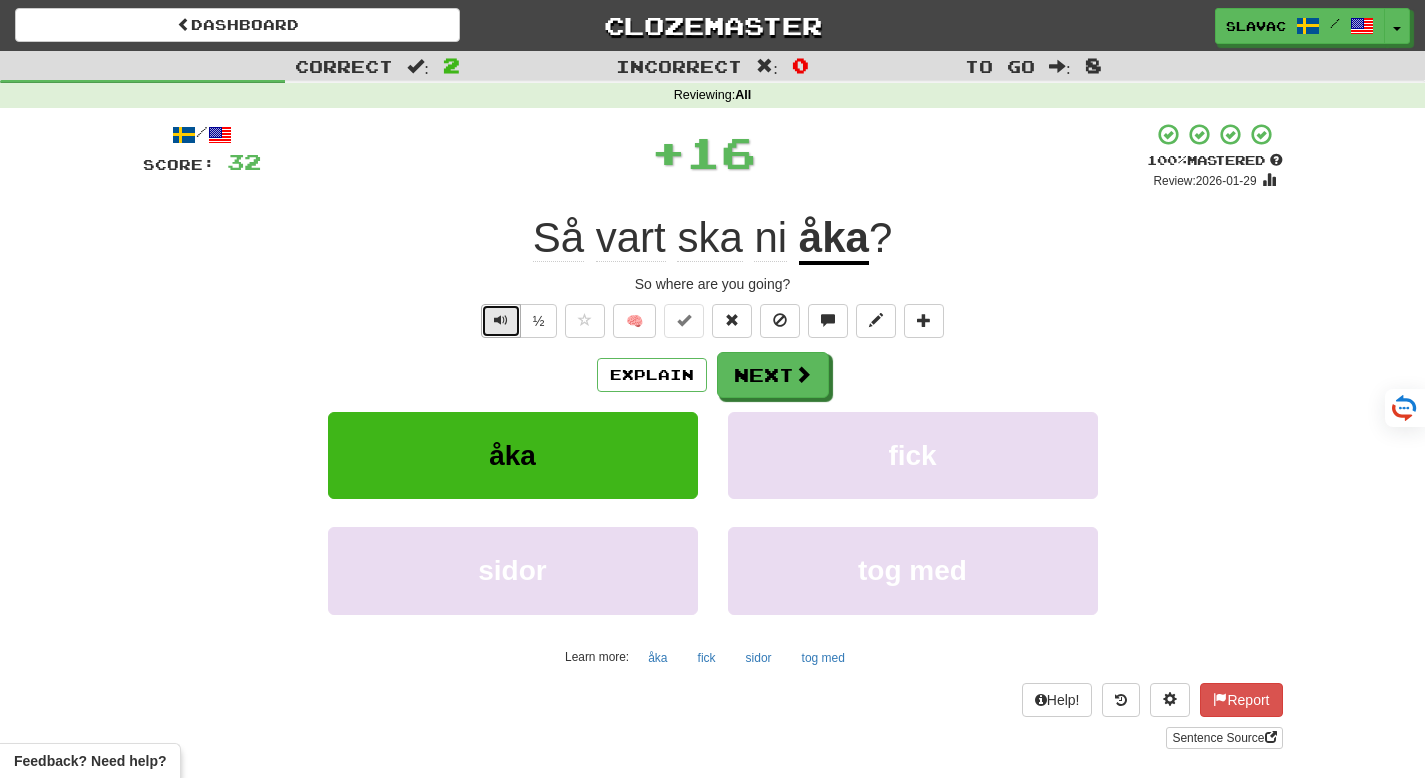 click at bounding box center [501, 320] 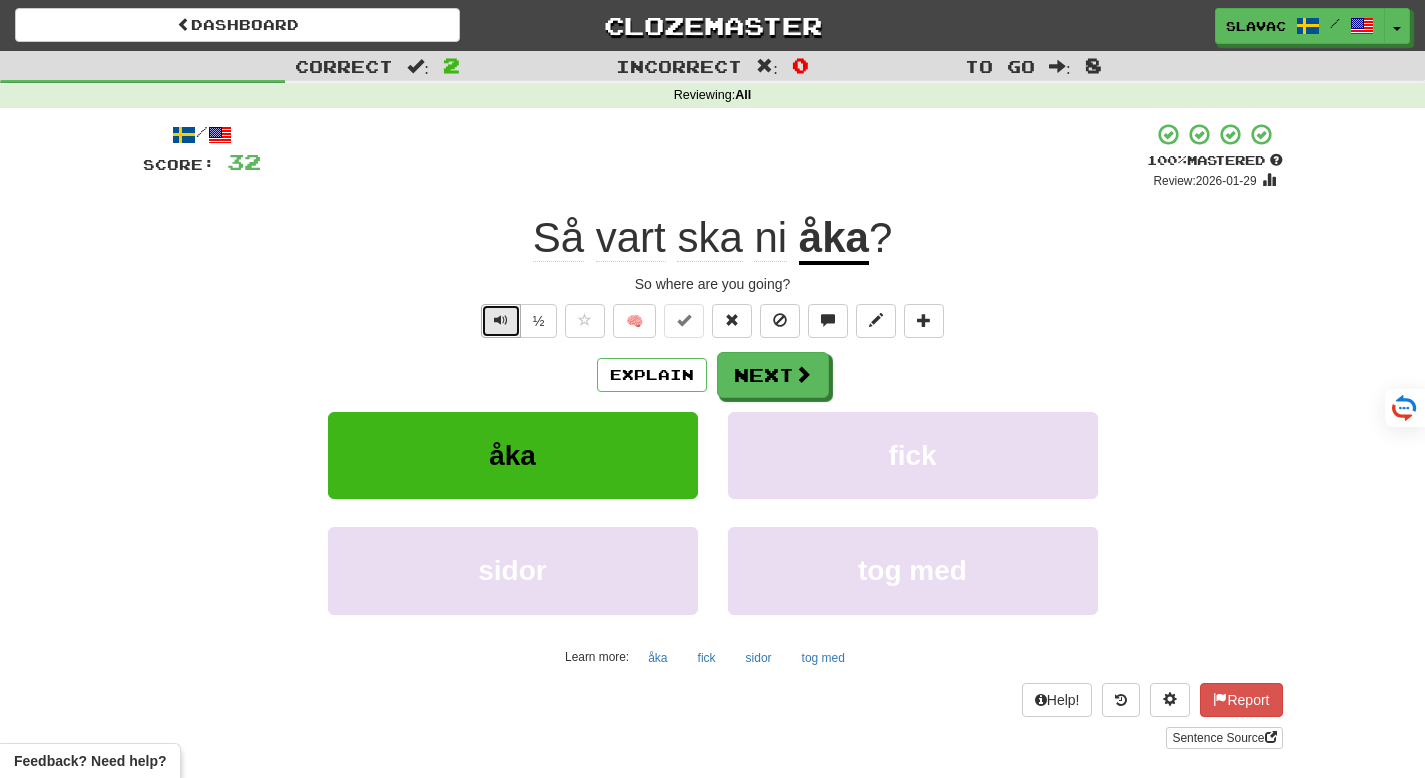 click at bounding box center [501, 320] 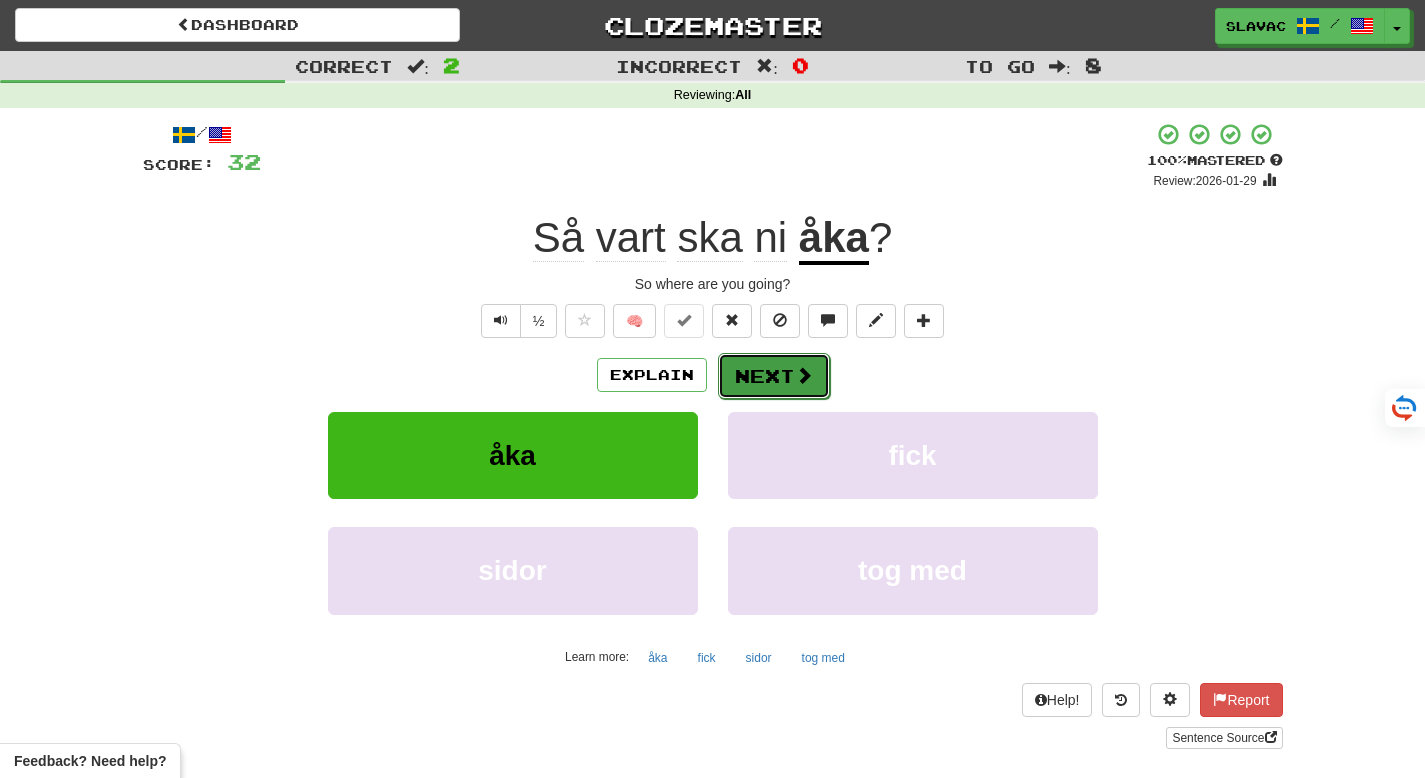 click on "Next" at bounding box center (774, 376) 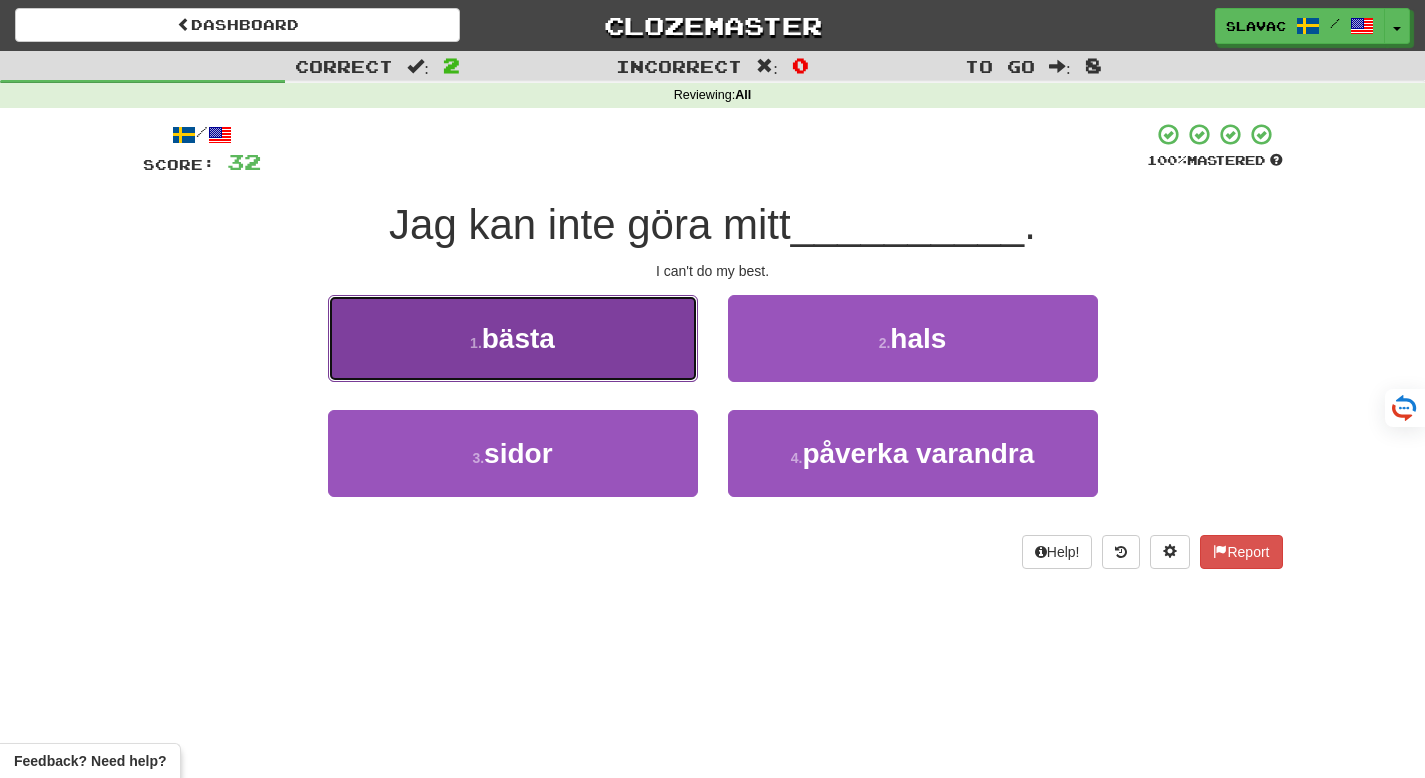 click on "1 .  bästa" at bounding box center [513, 338] 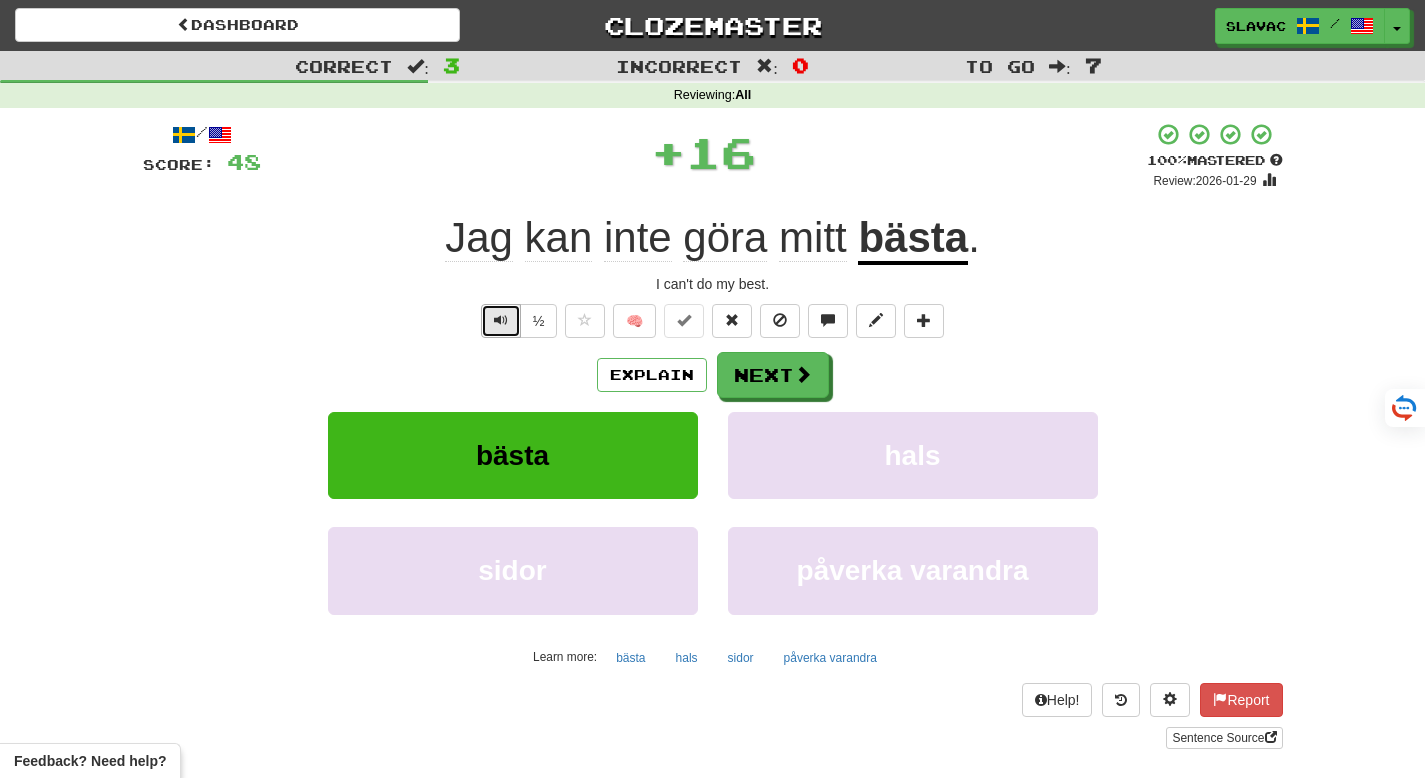 click at bounding box center (501, 320) 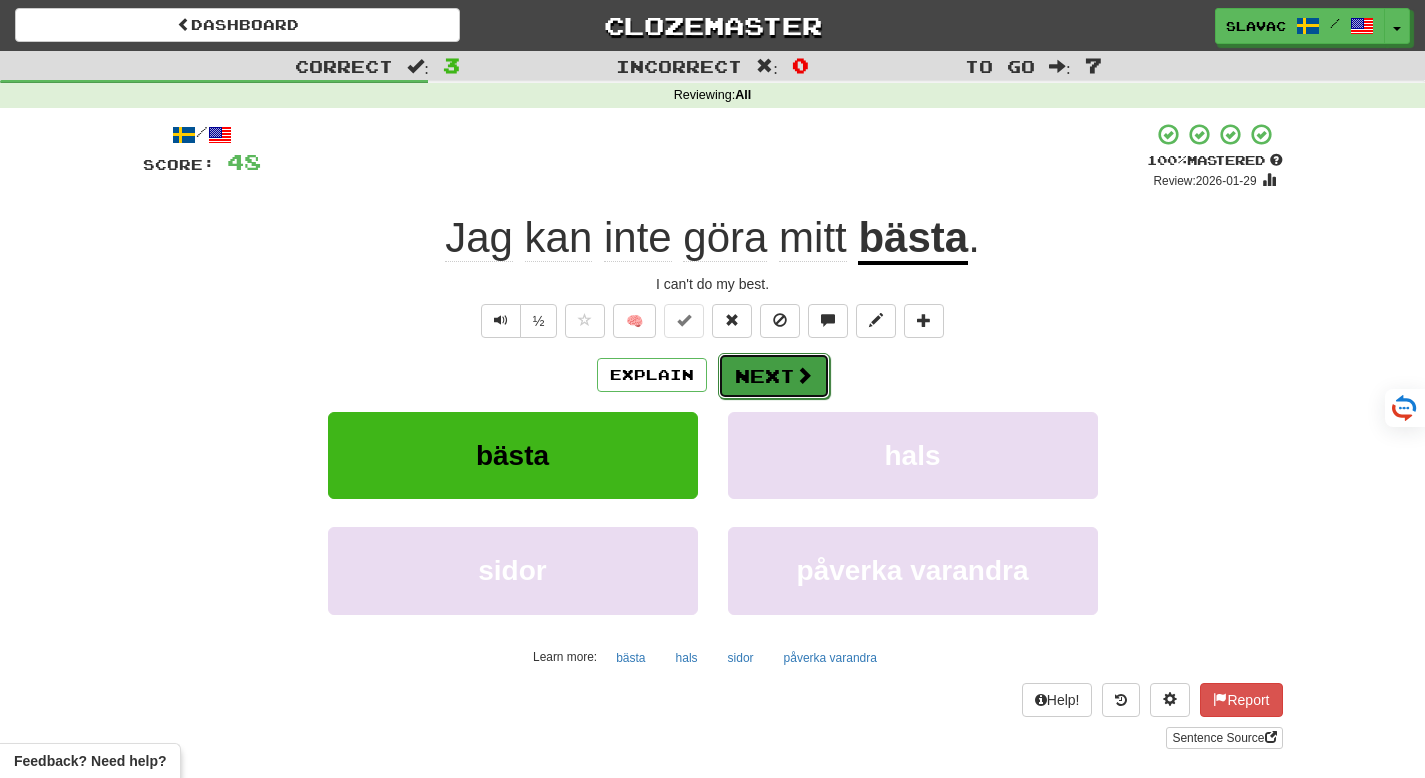 click at bounding box center [804, 375] 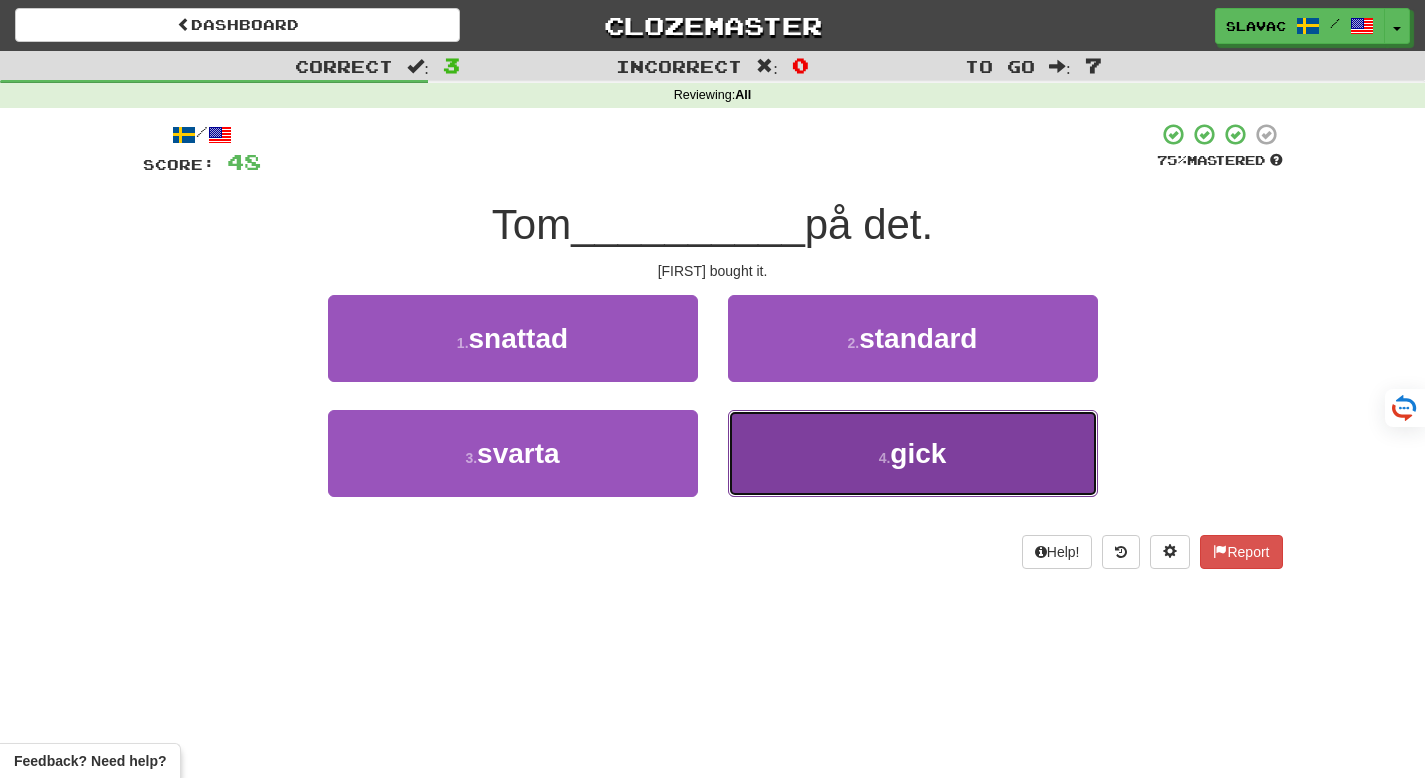 click on "4 .  gick" at bounding box center [913, 453] 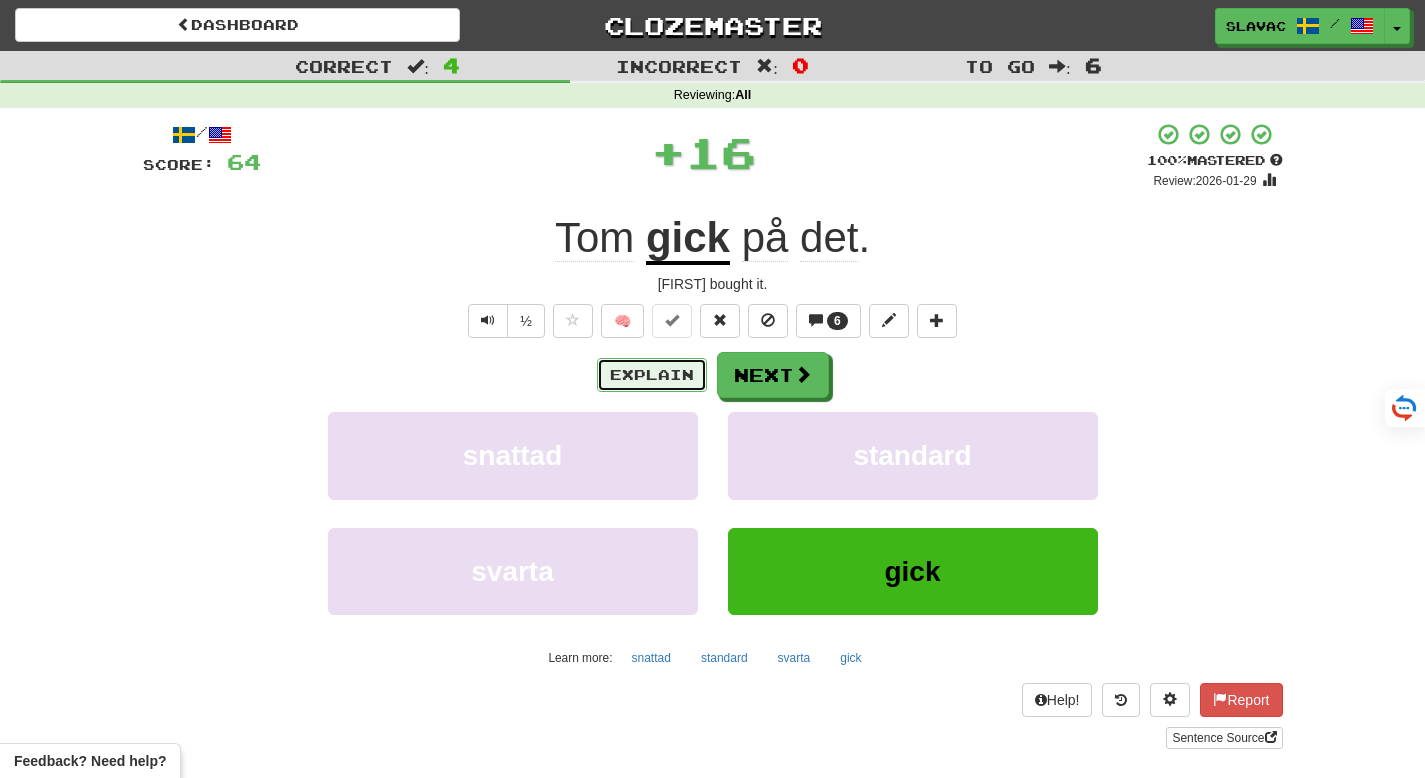 click on "Explain" at bounding box center (652, 375) 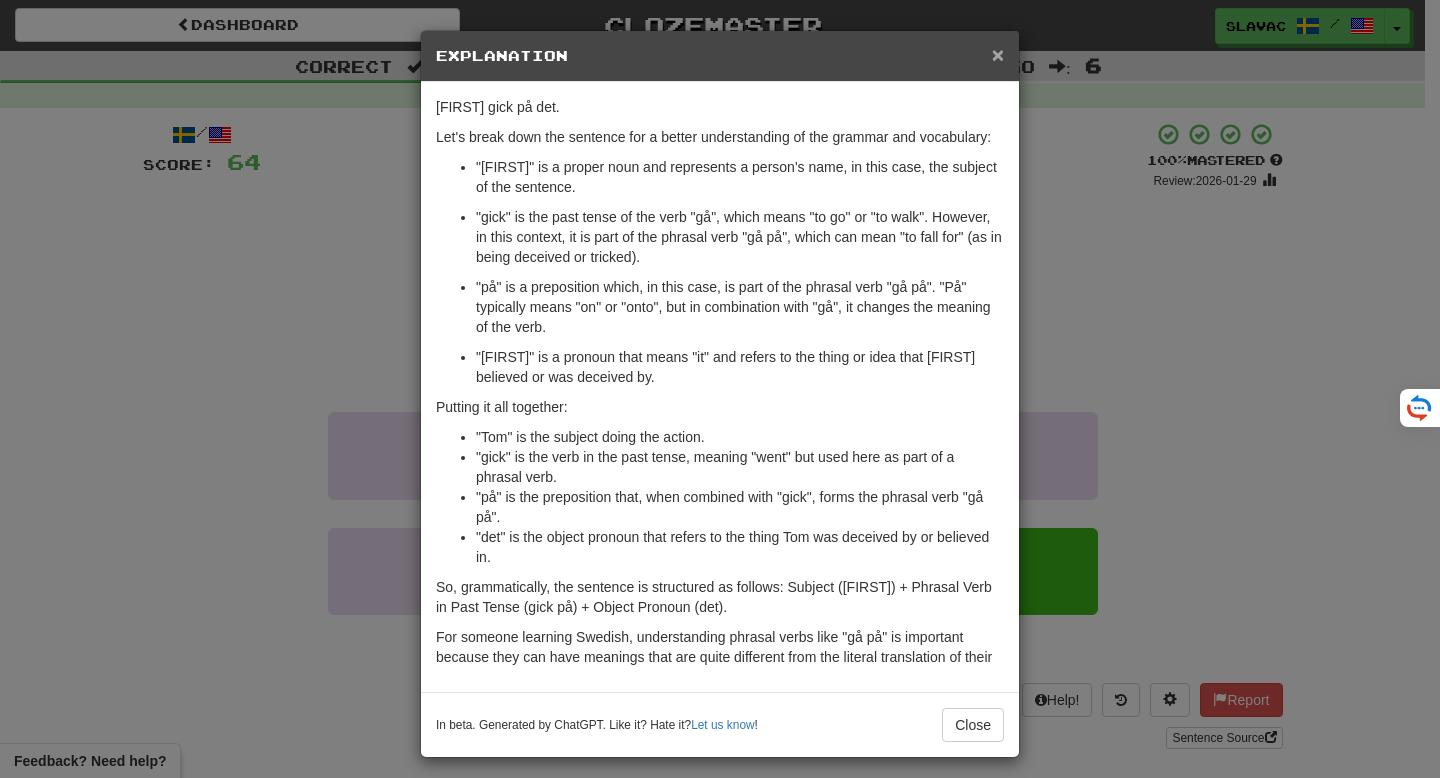 click on "×" at bounding box center [998, 54] 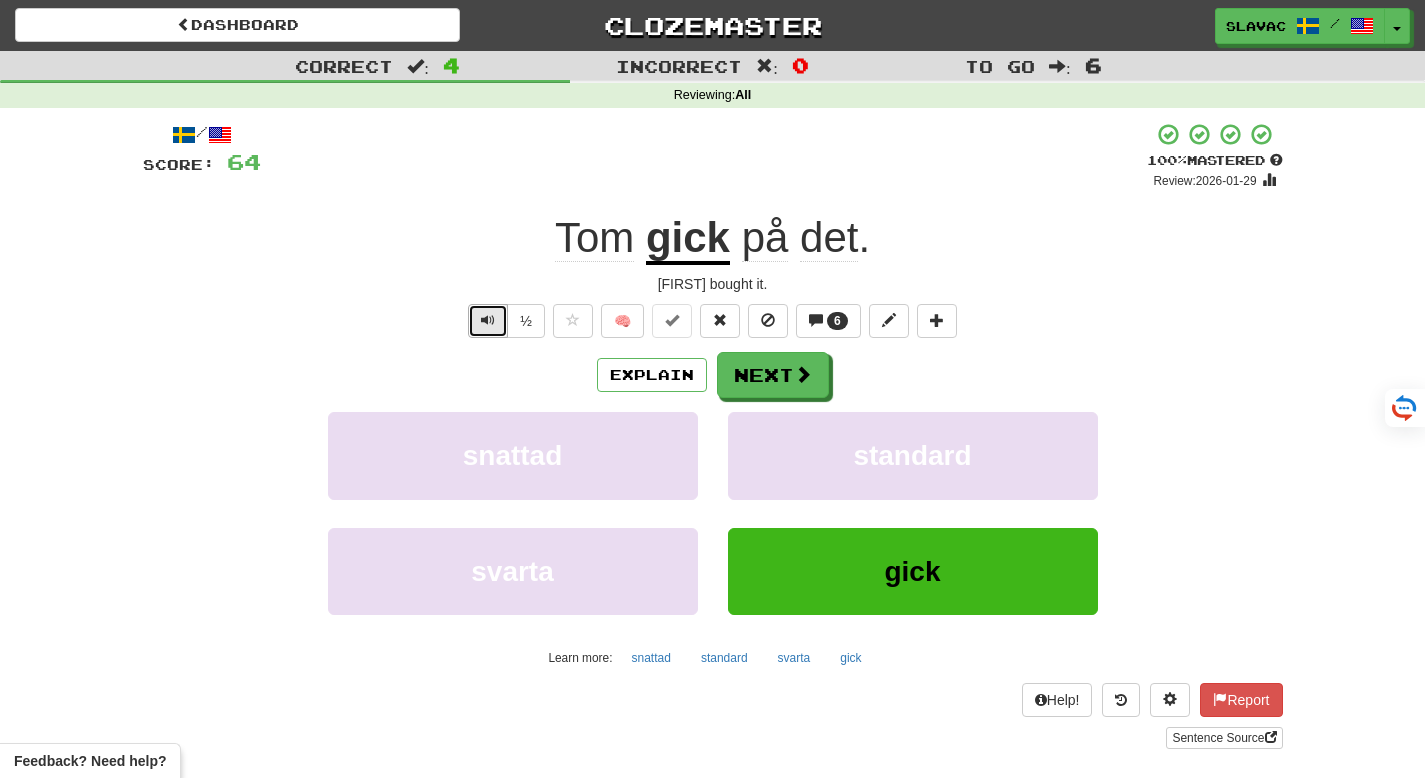 click at bounding box center (488, 321) 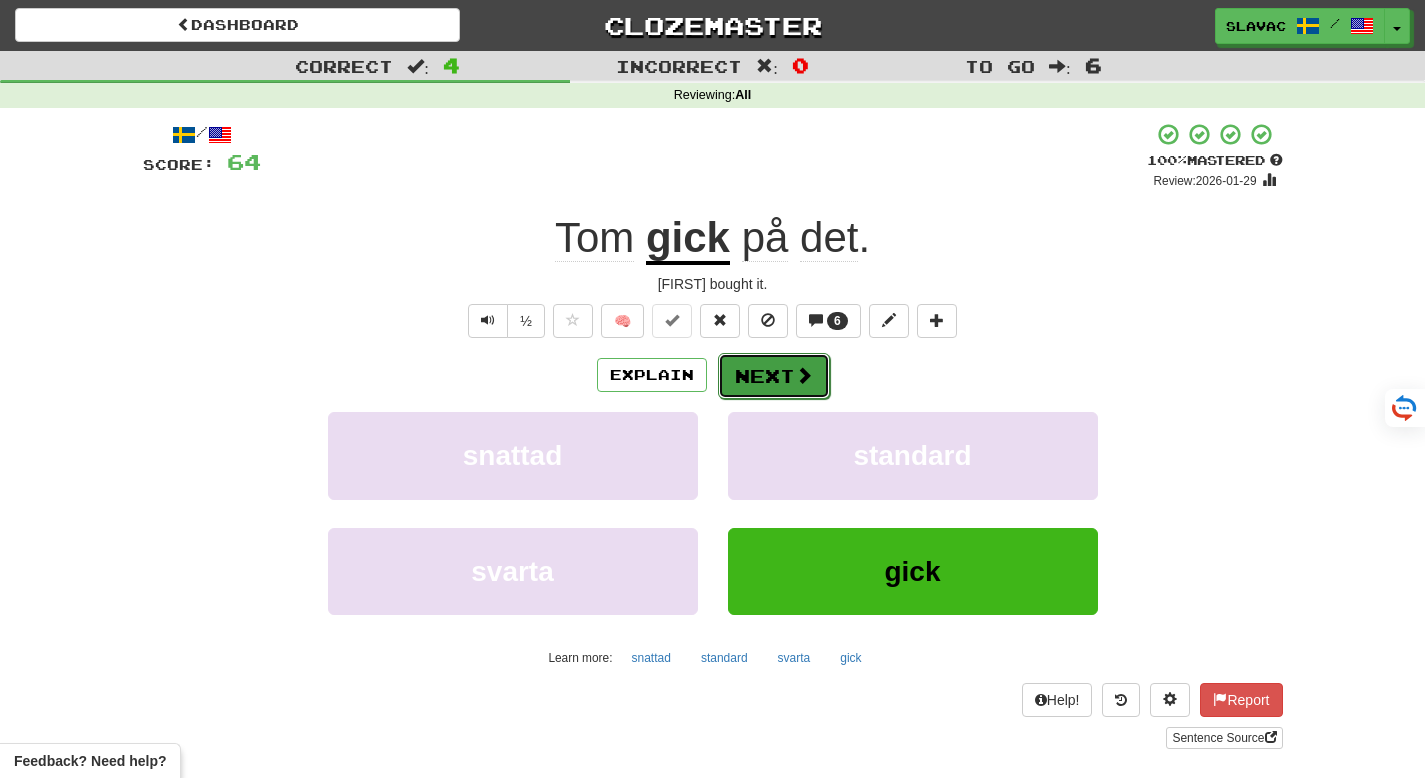 click at bounding box center (804, 375) 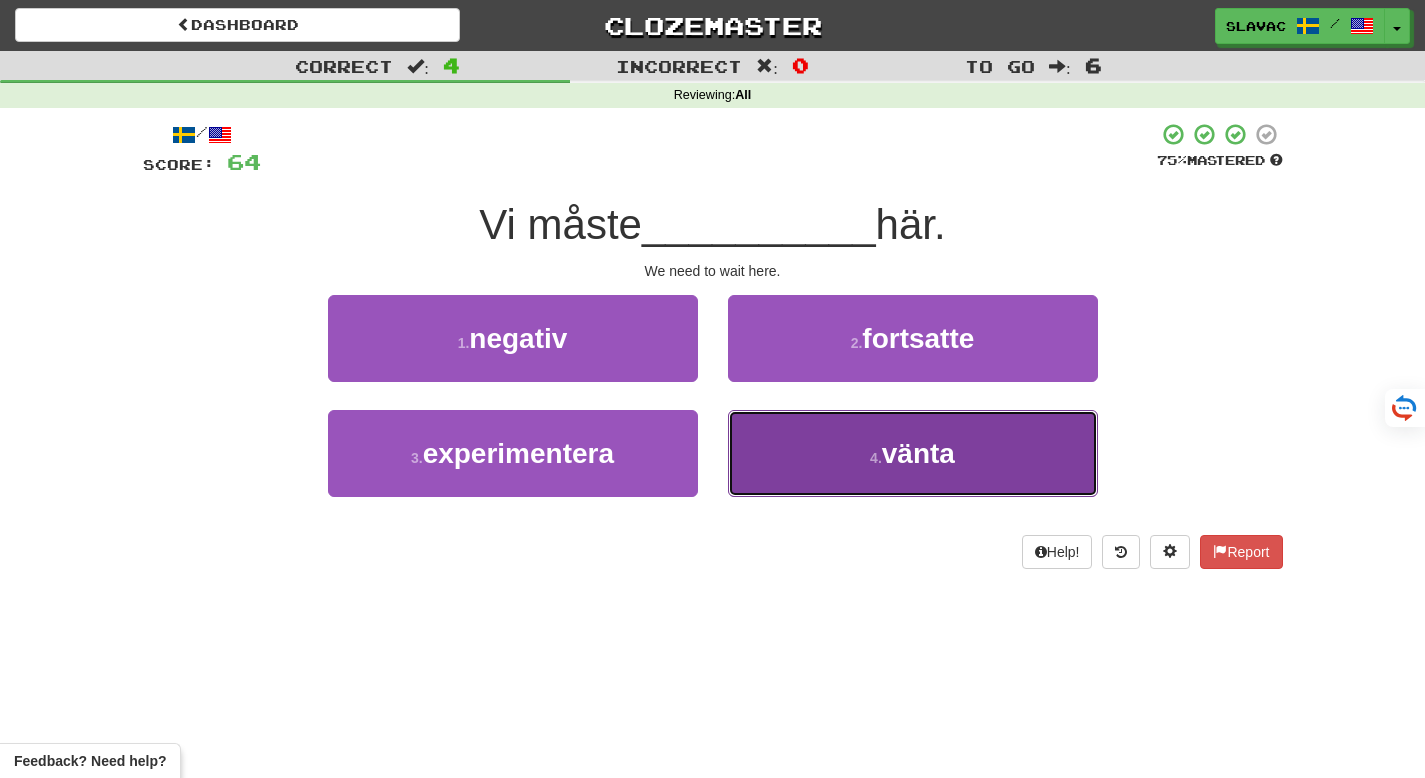 click on "vänta" at bounding box center [918, 453] 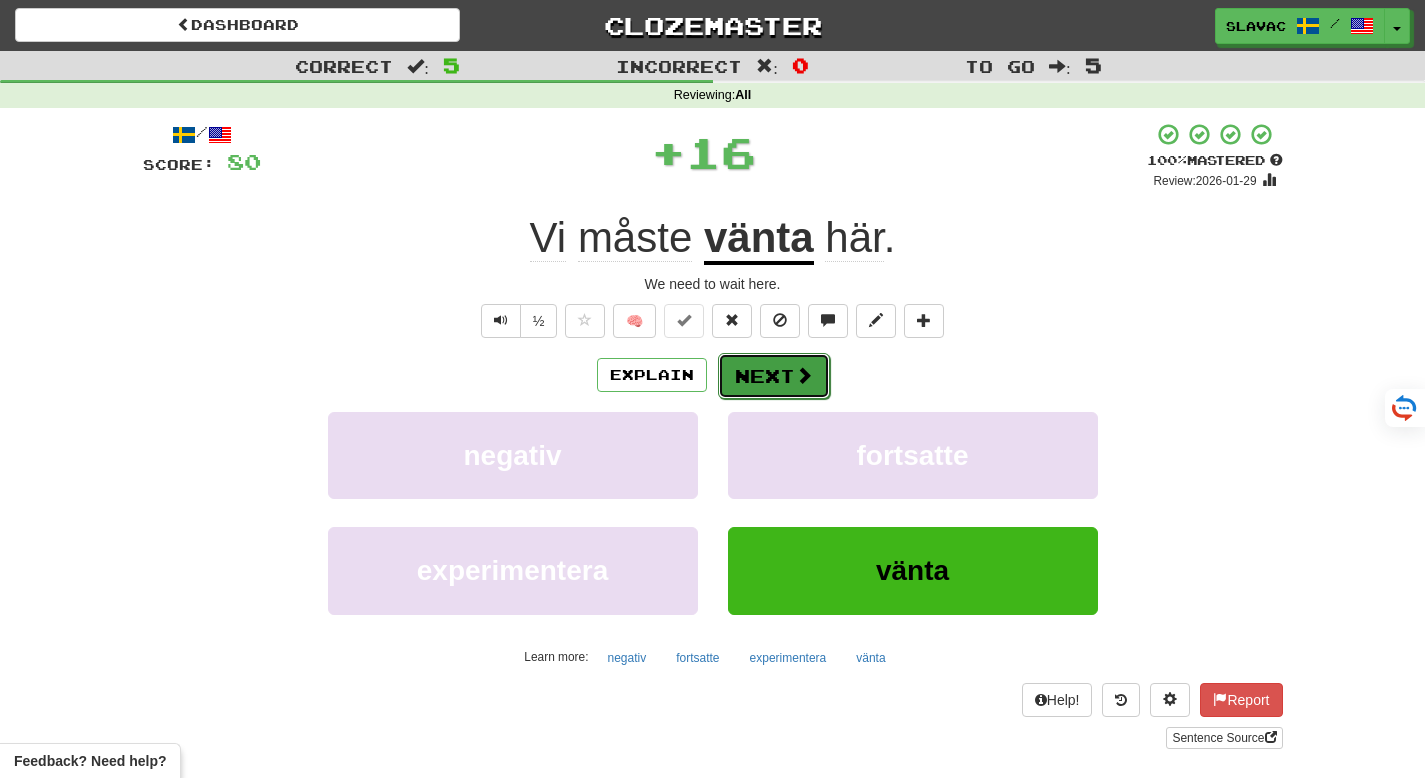 click at bounding box center [804, 375] 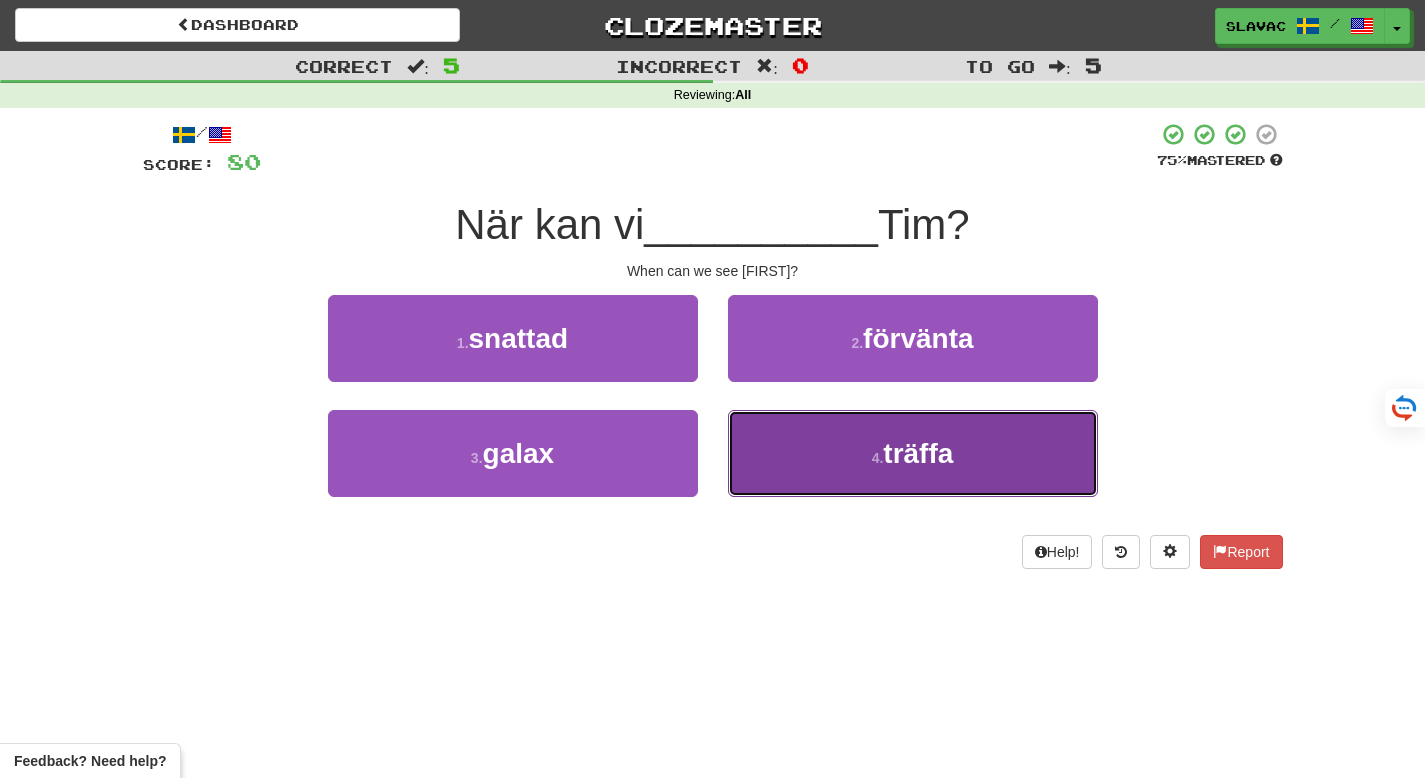 click on "4 .  träffa" at bounding box center (913, 453) 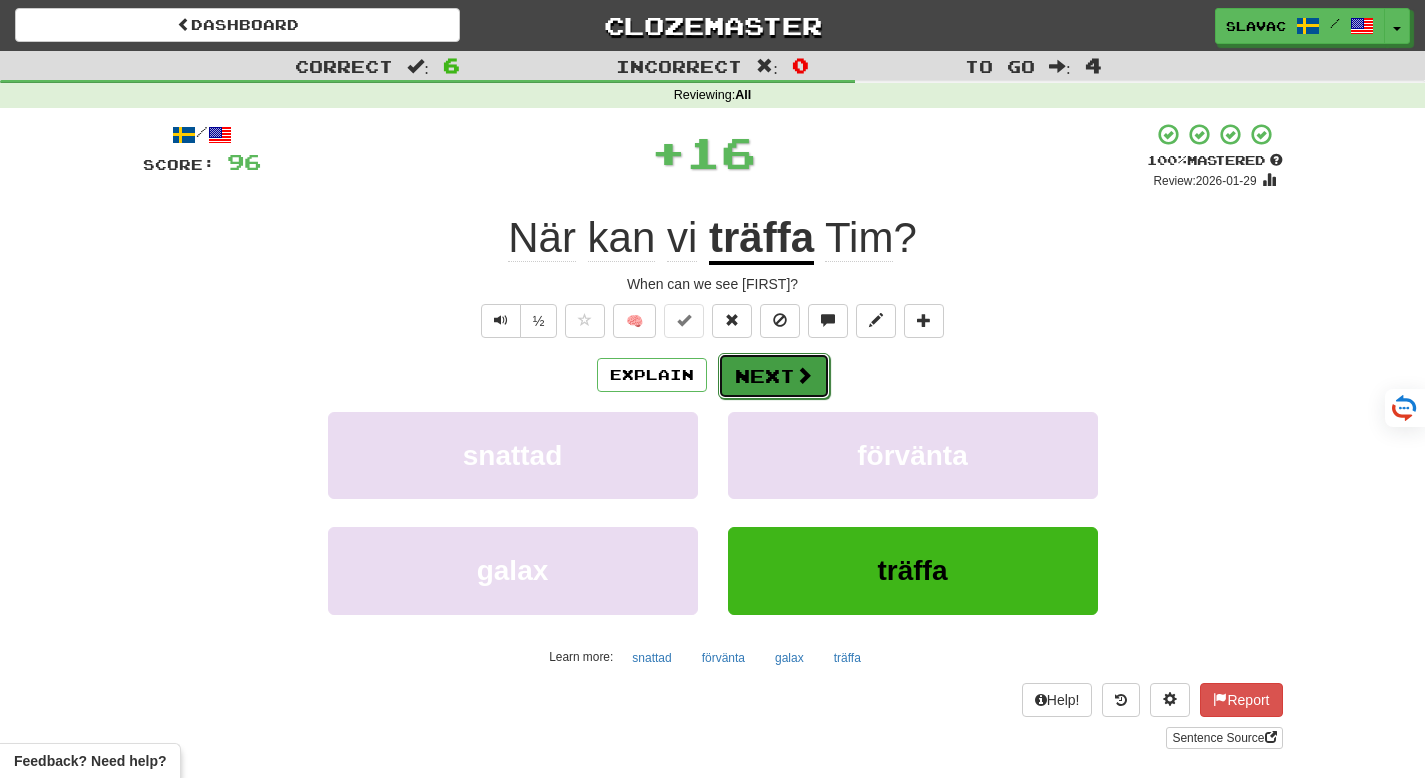 click on "Next" at bounding box center (774, 376) 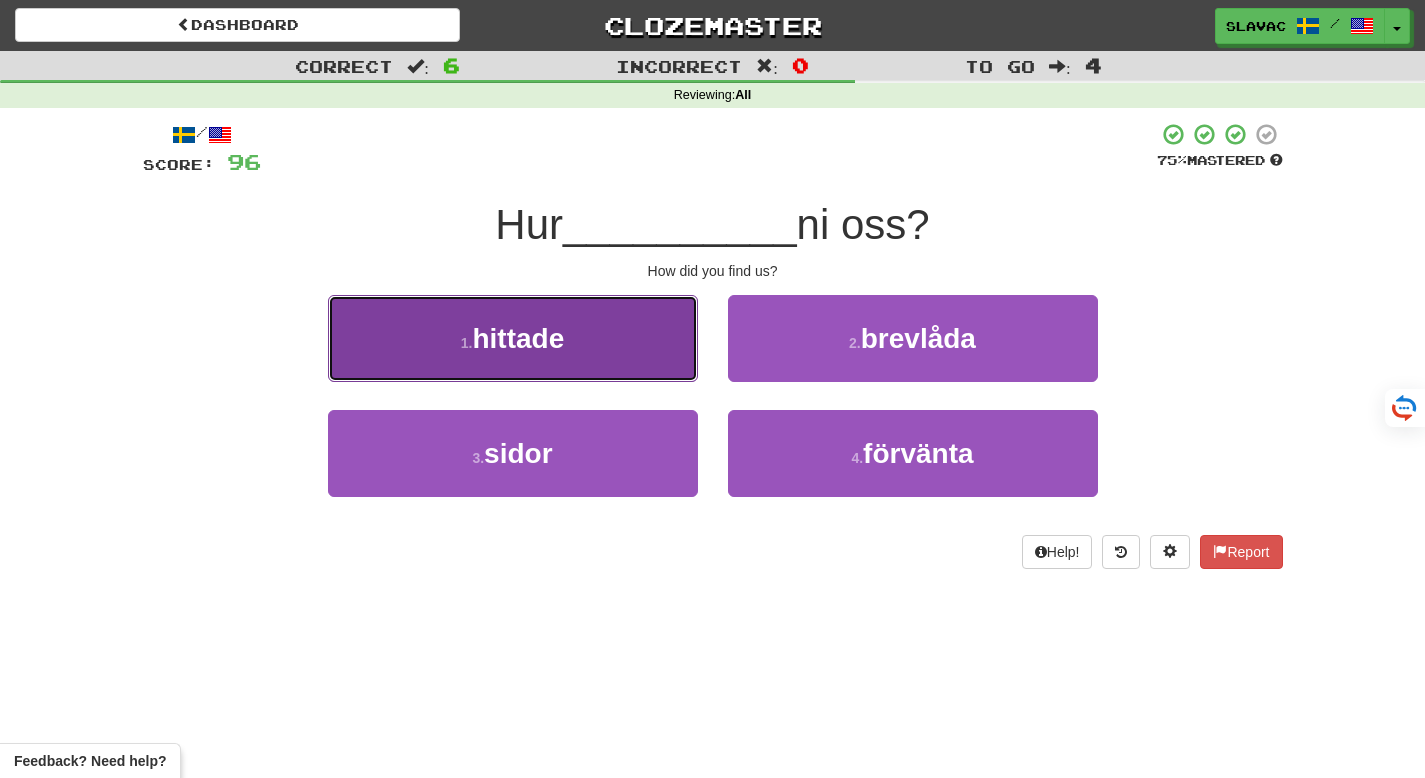 click on "1 .  hittade" at bounding box center [513, 338] 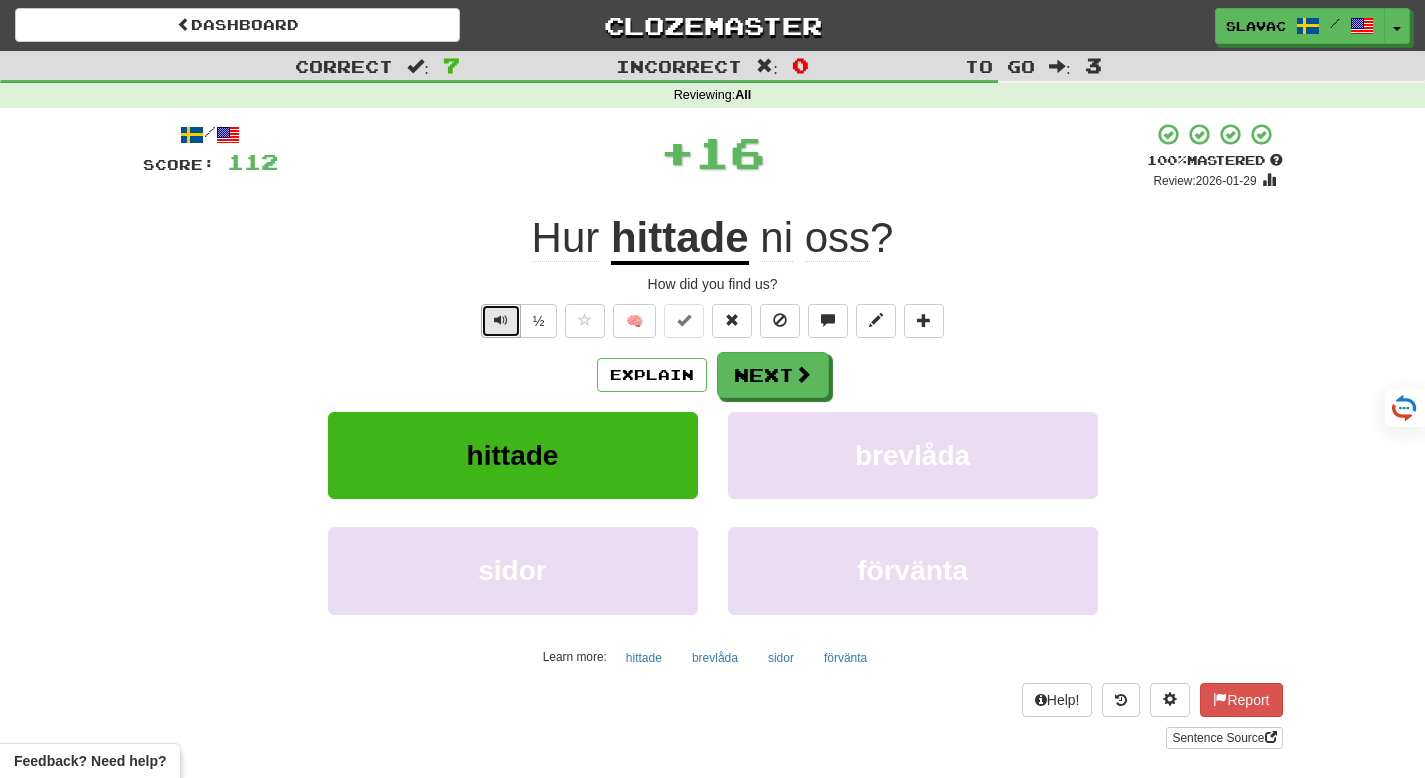 click at bounding box center (501, 321) 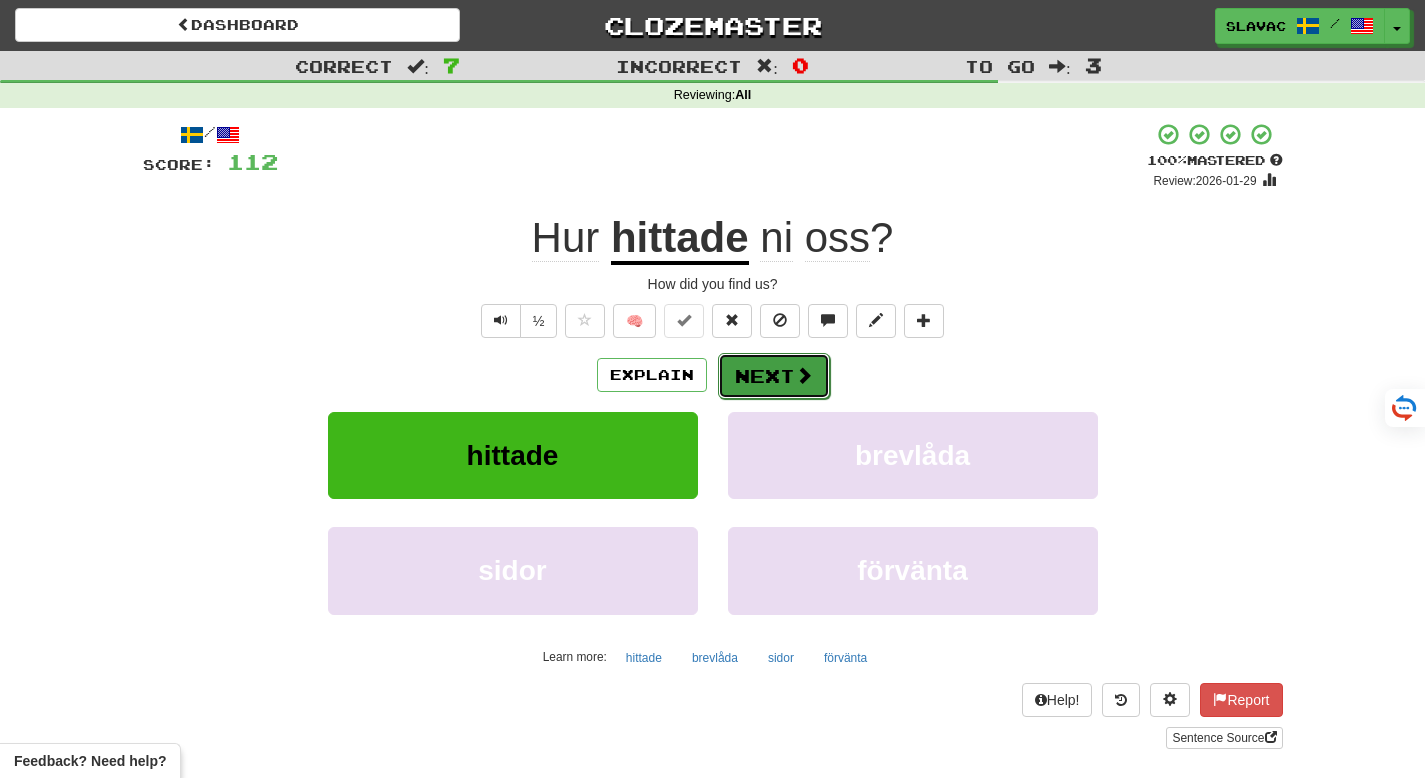 click on "Next" at bounding box center [774, 376] 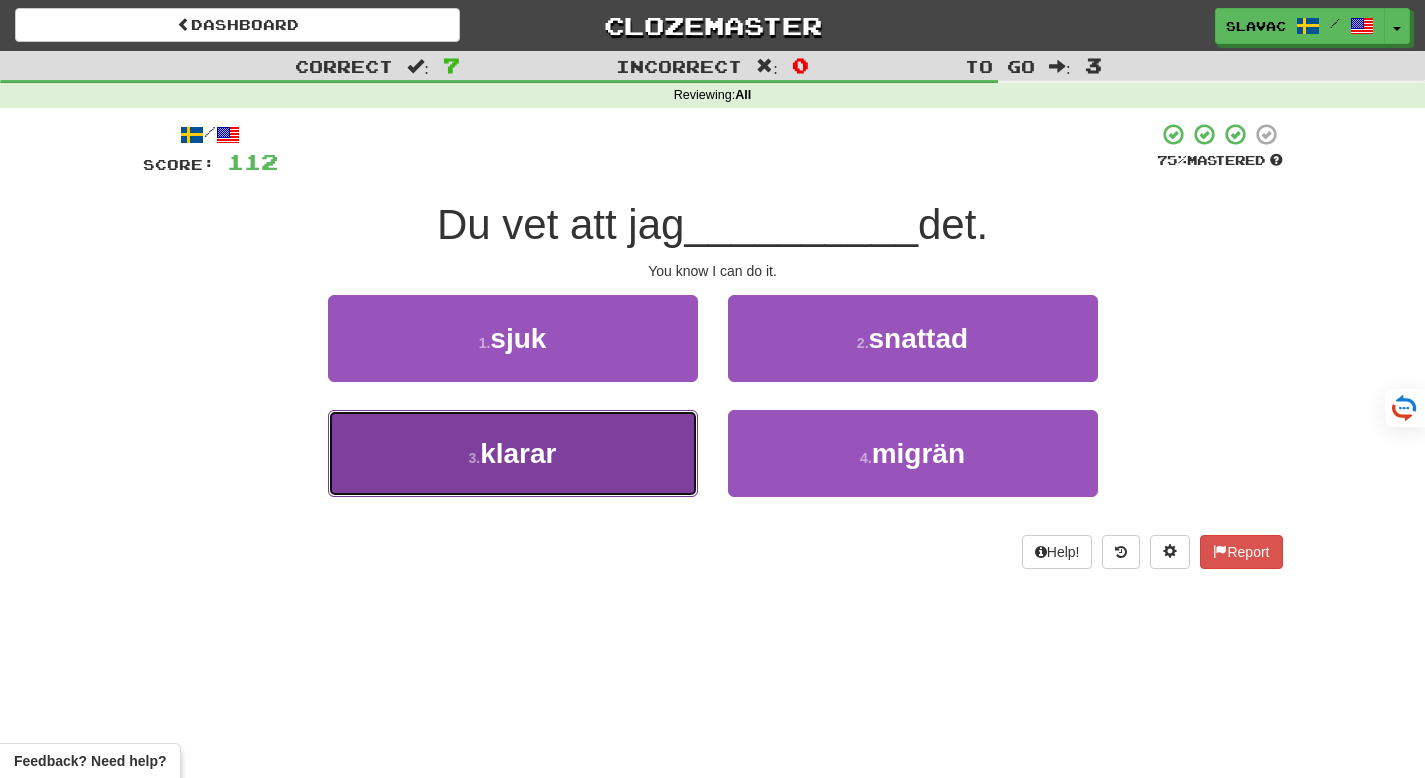 click on "3 .  klarar" at bounding box center [513, 453] 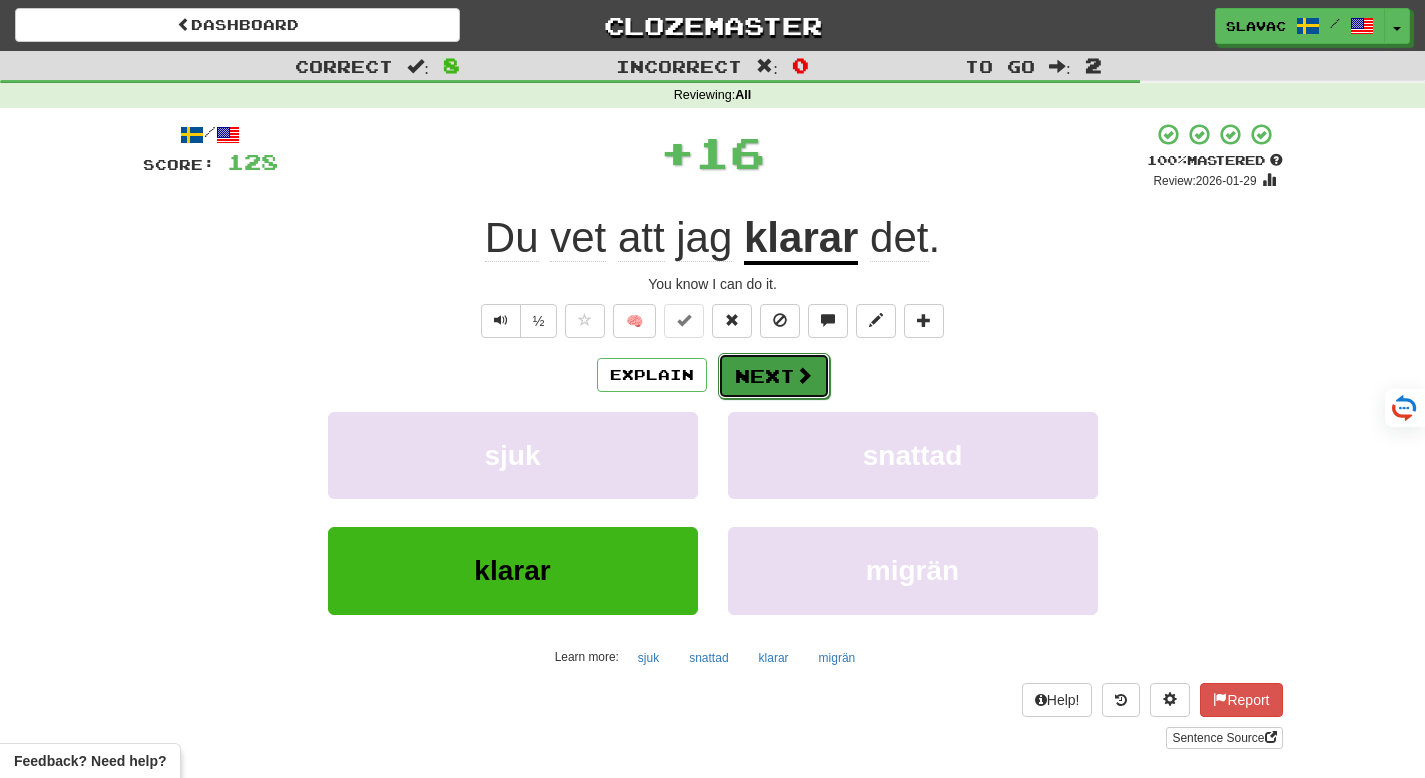 click at bounding box center (804, 375) 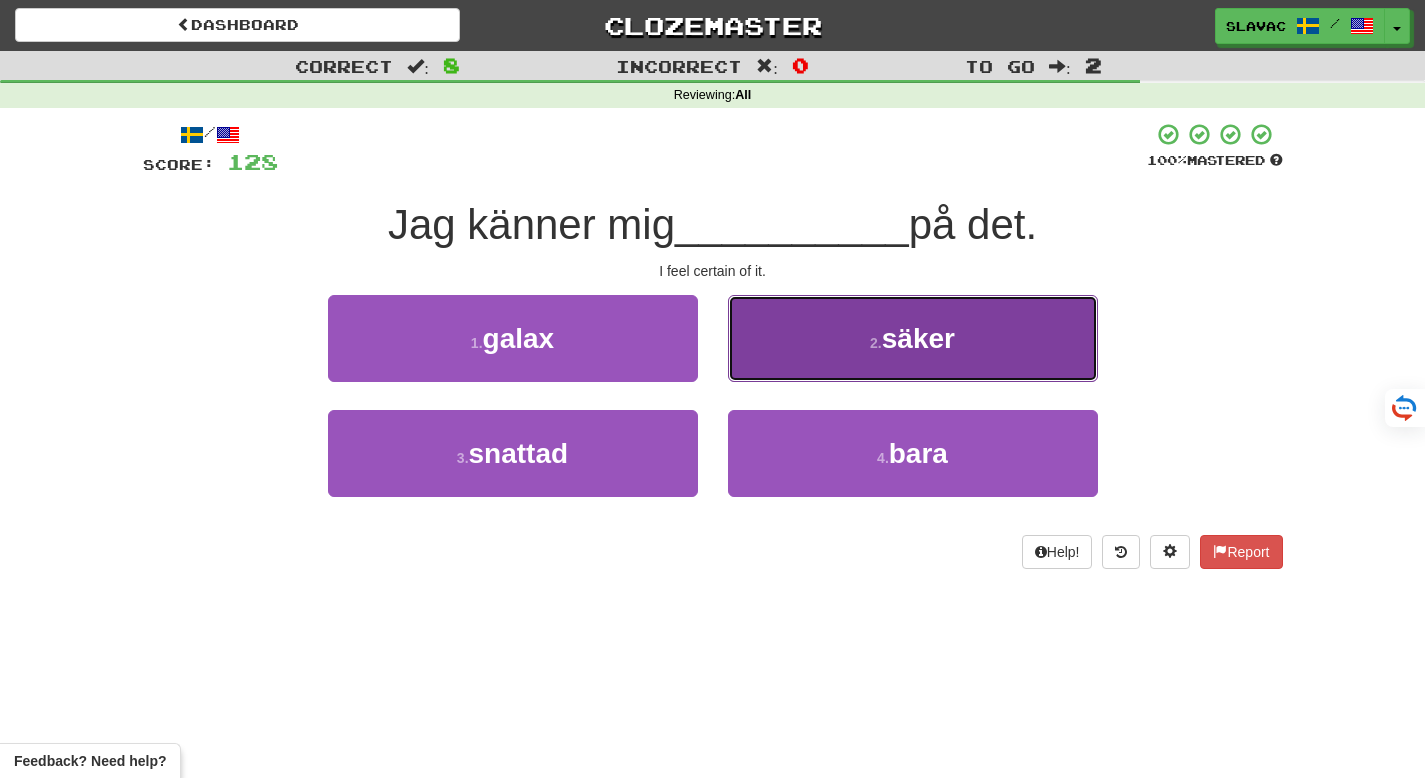 click on "säker" at bounding box center (918, 338) 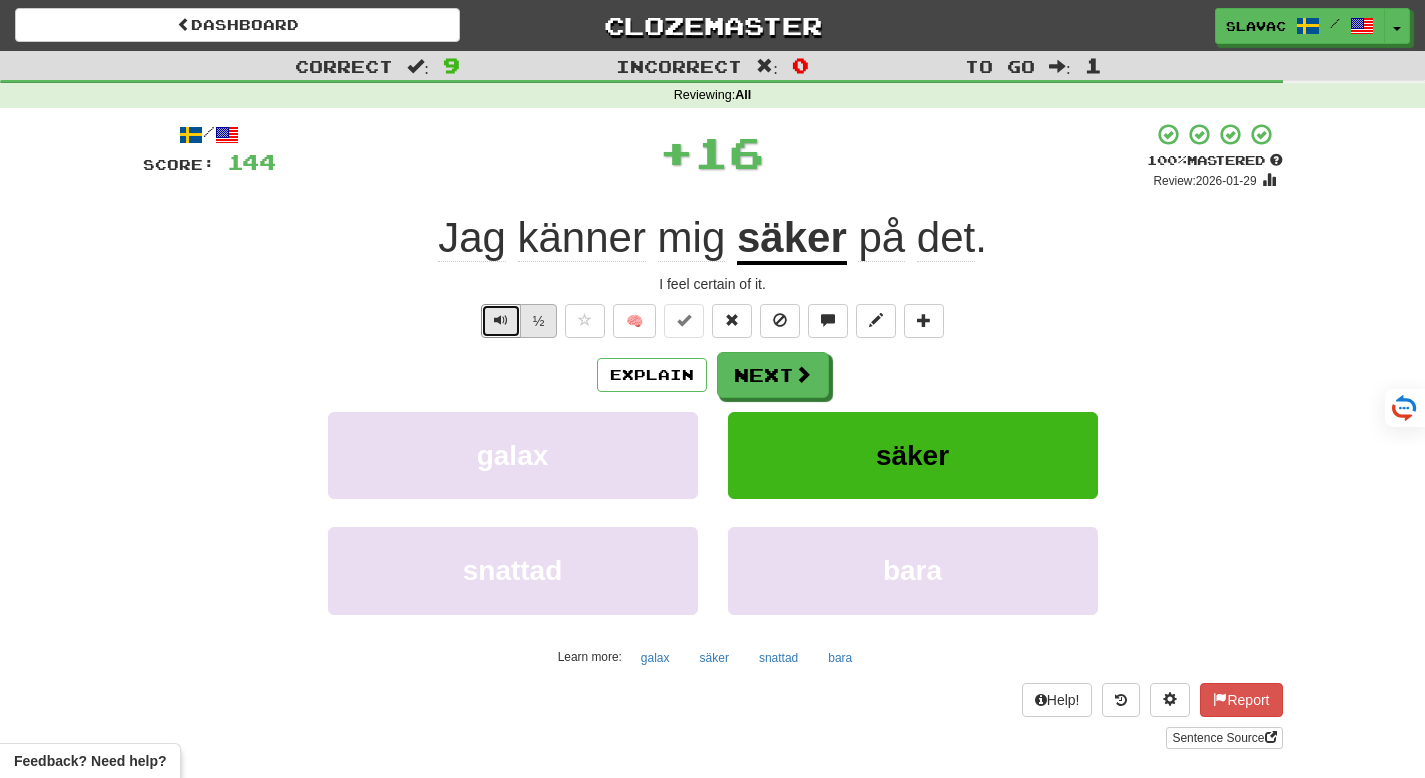 drag, startPoint x: 496, startPoint y: 320, endPoint x: 540, endPoint y: 338, distance: 47.539455 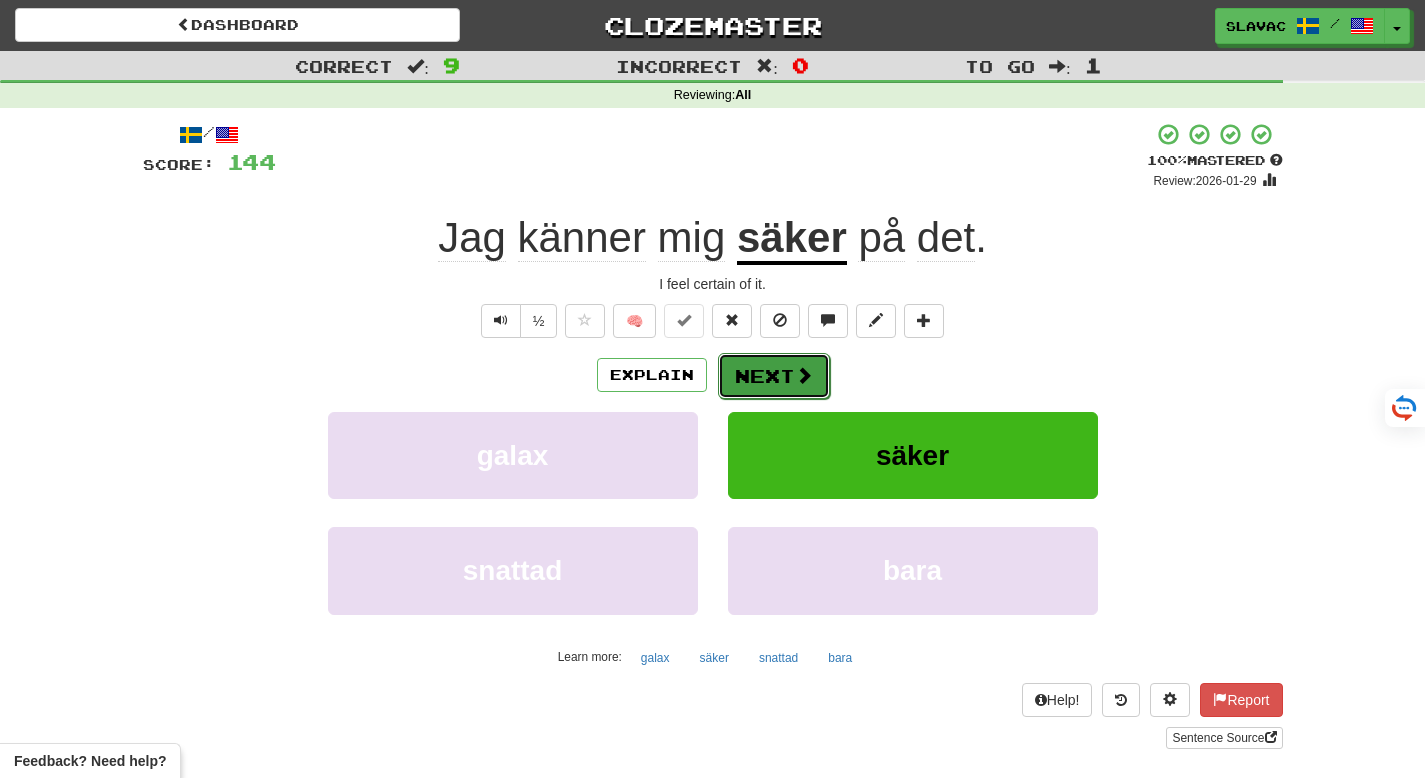 click on "Next" at bounding box center (774, 376) 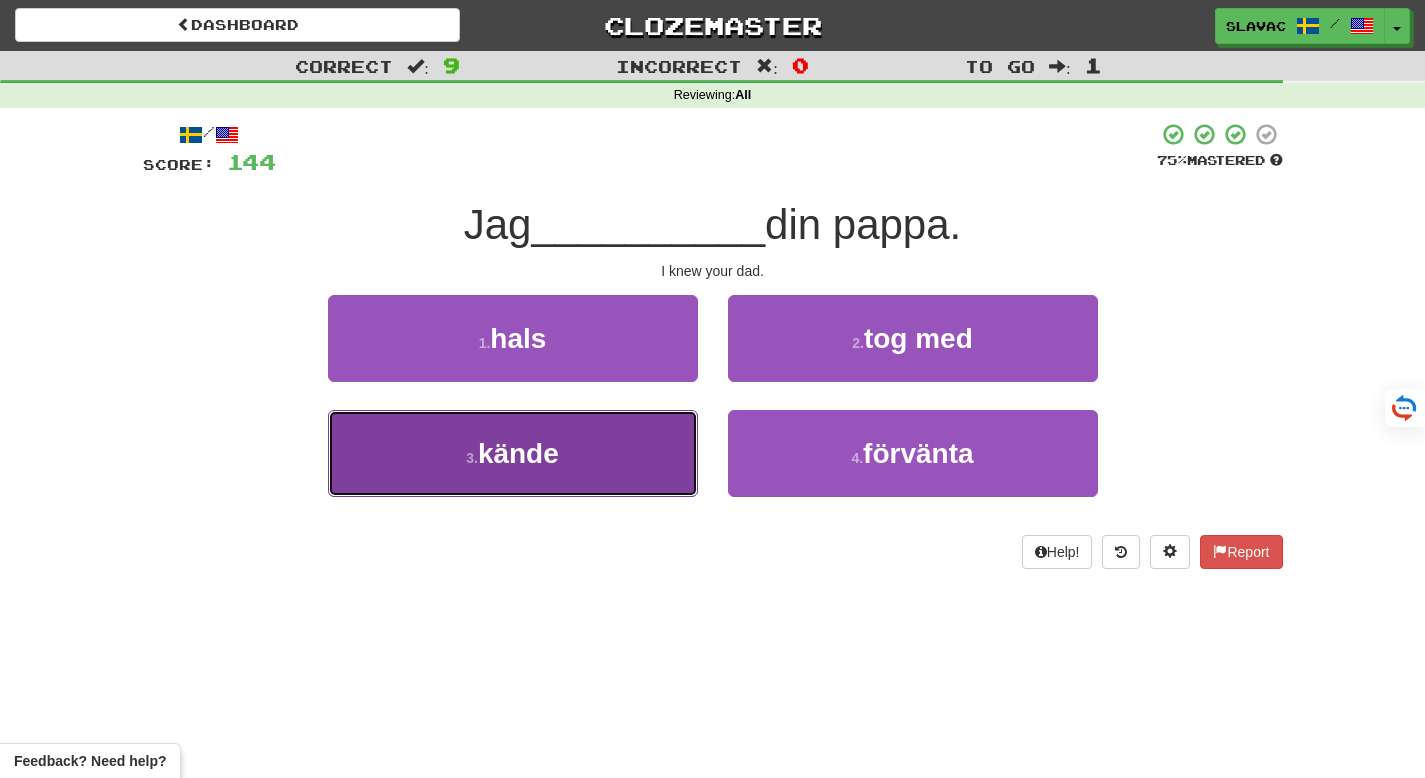 click on "kände" at bounding box center (518, 453) 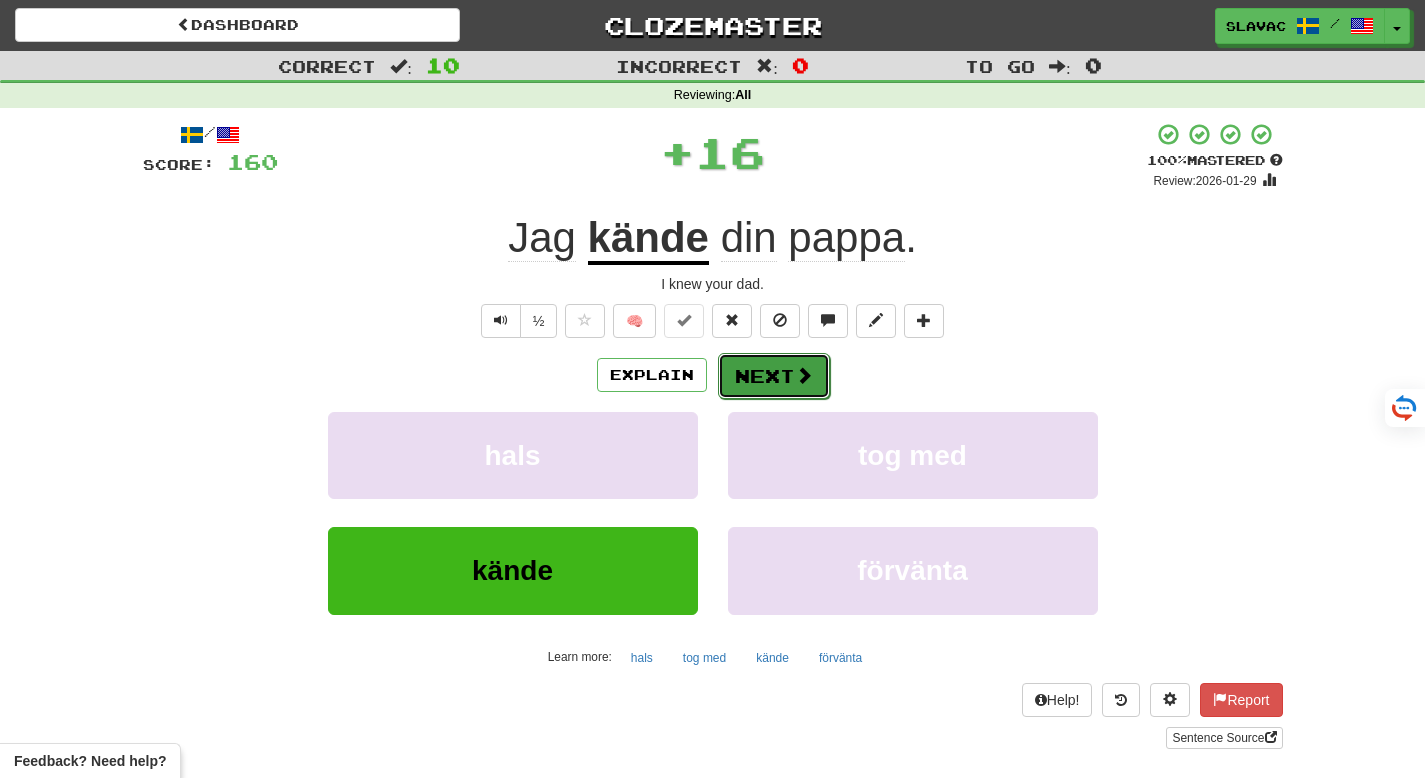 click at bounding box center [804, 375] 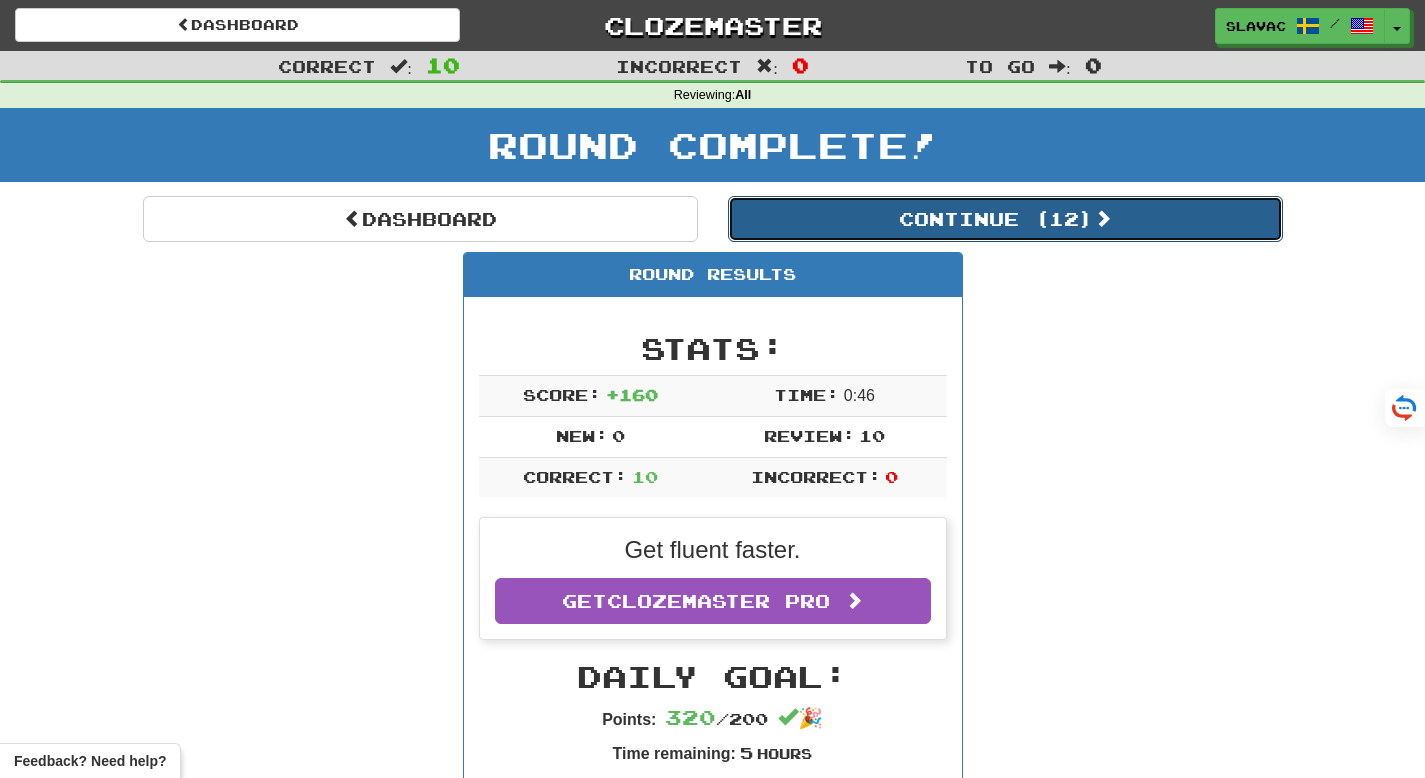 click on "Continue ( 12 )" at bounding box center [1005, 219] 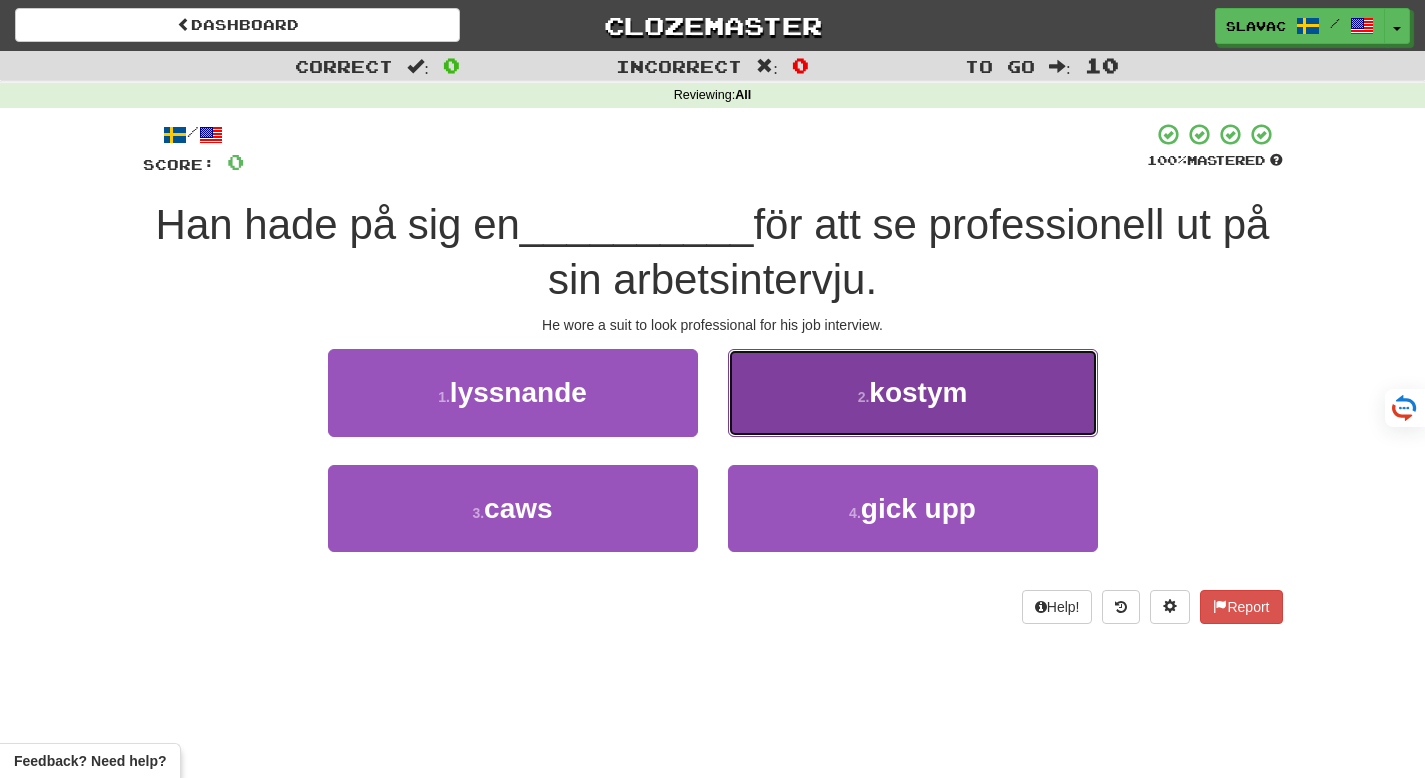click on "2 .  kostym" at bounding box center (913, 392) 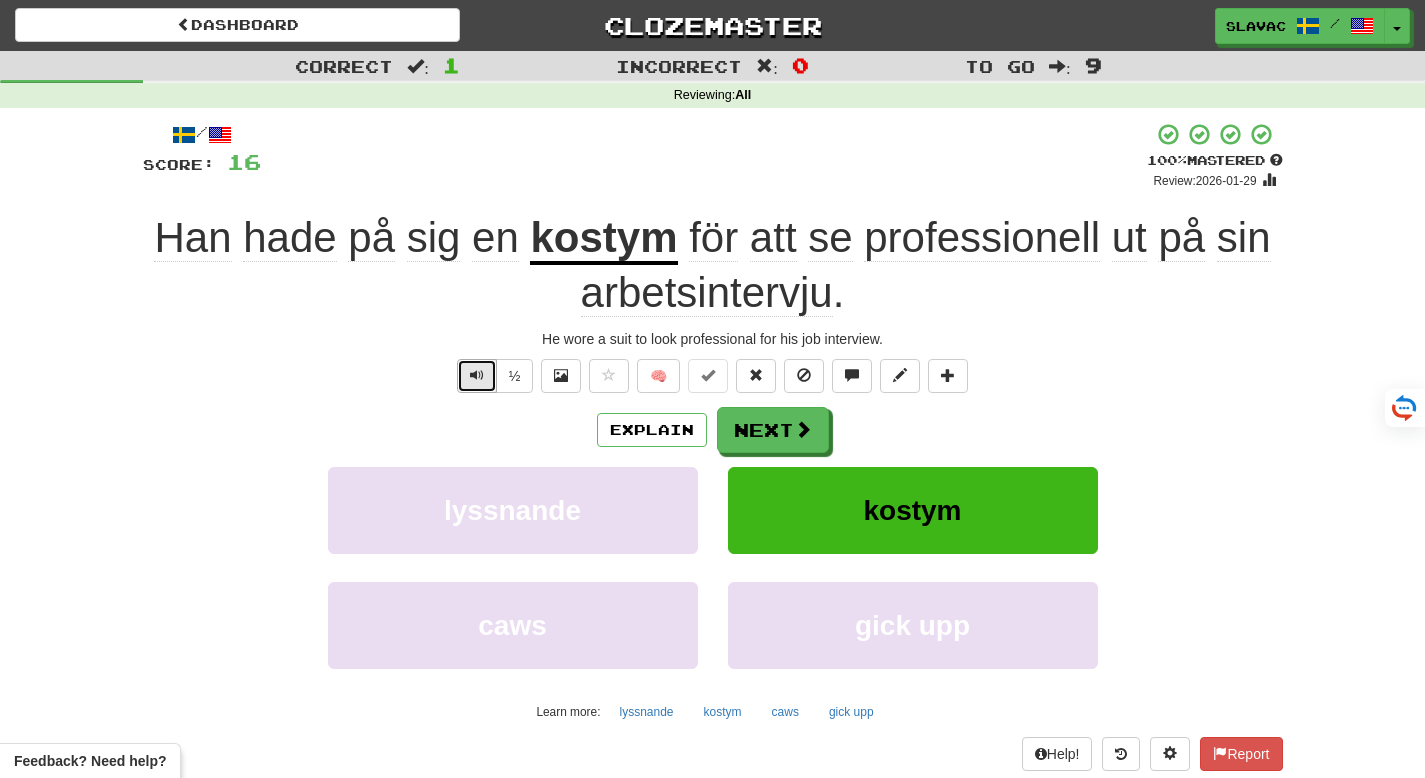 click at bounding box center (477, 375) 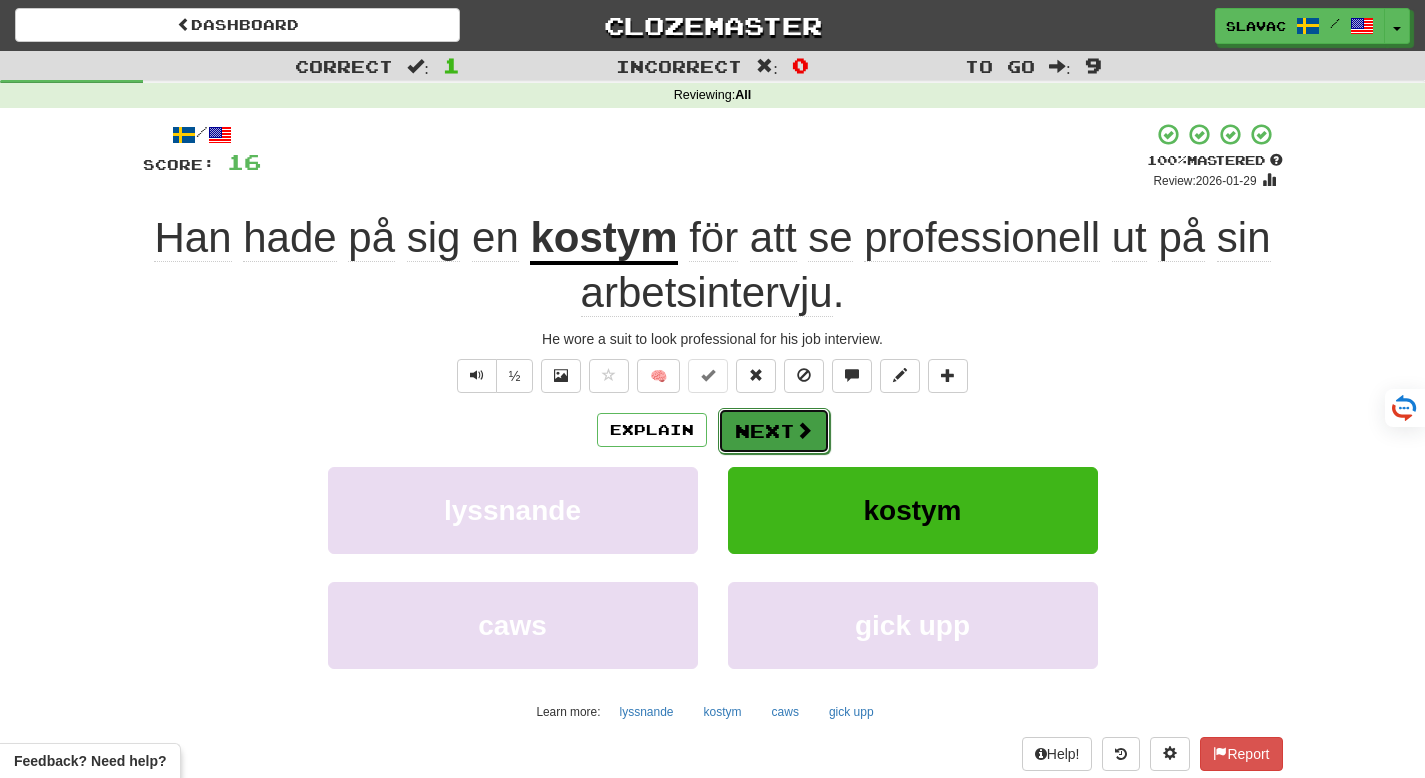 click on "Next" at bounding box center [774, 431] 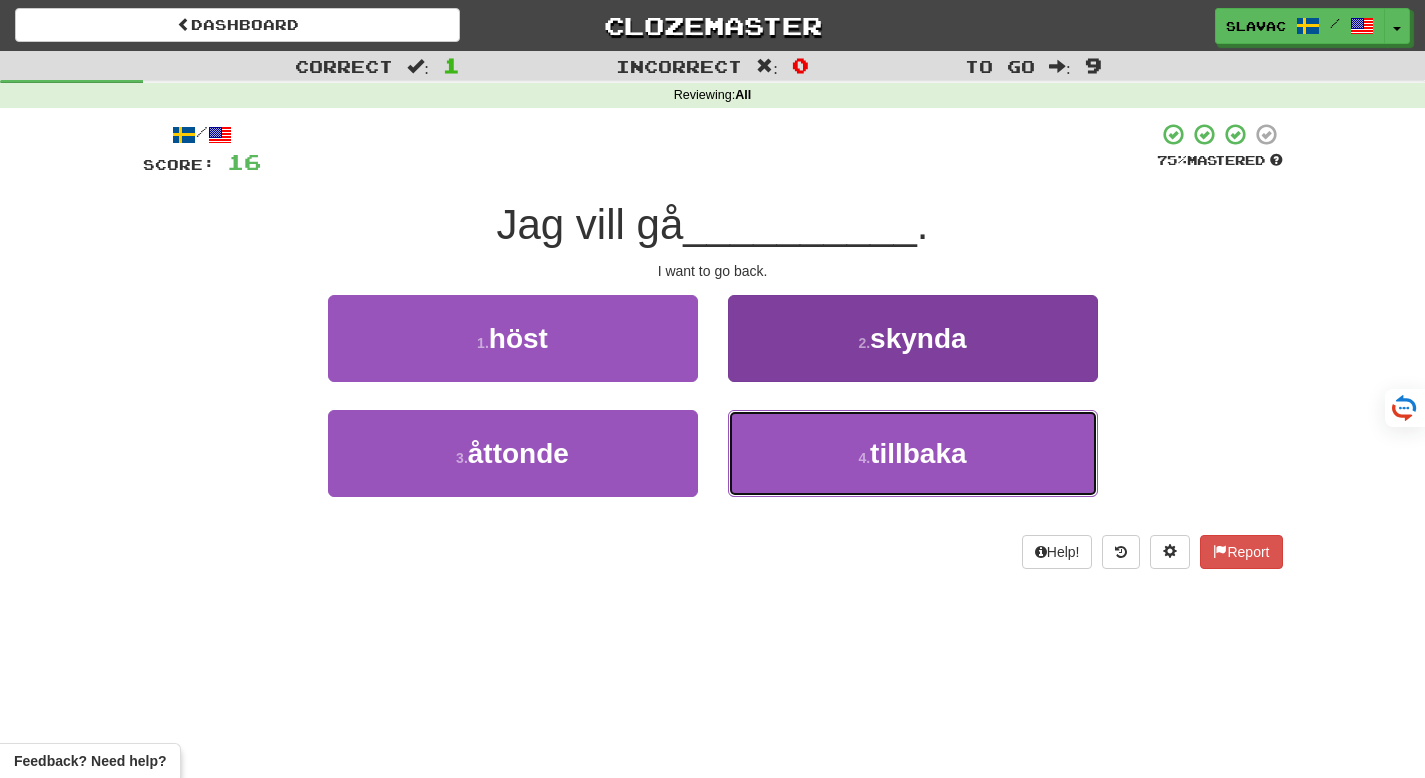 click on "tillbaka" at bounding box center [918, 453] 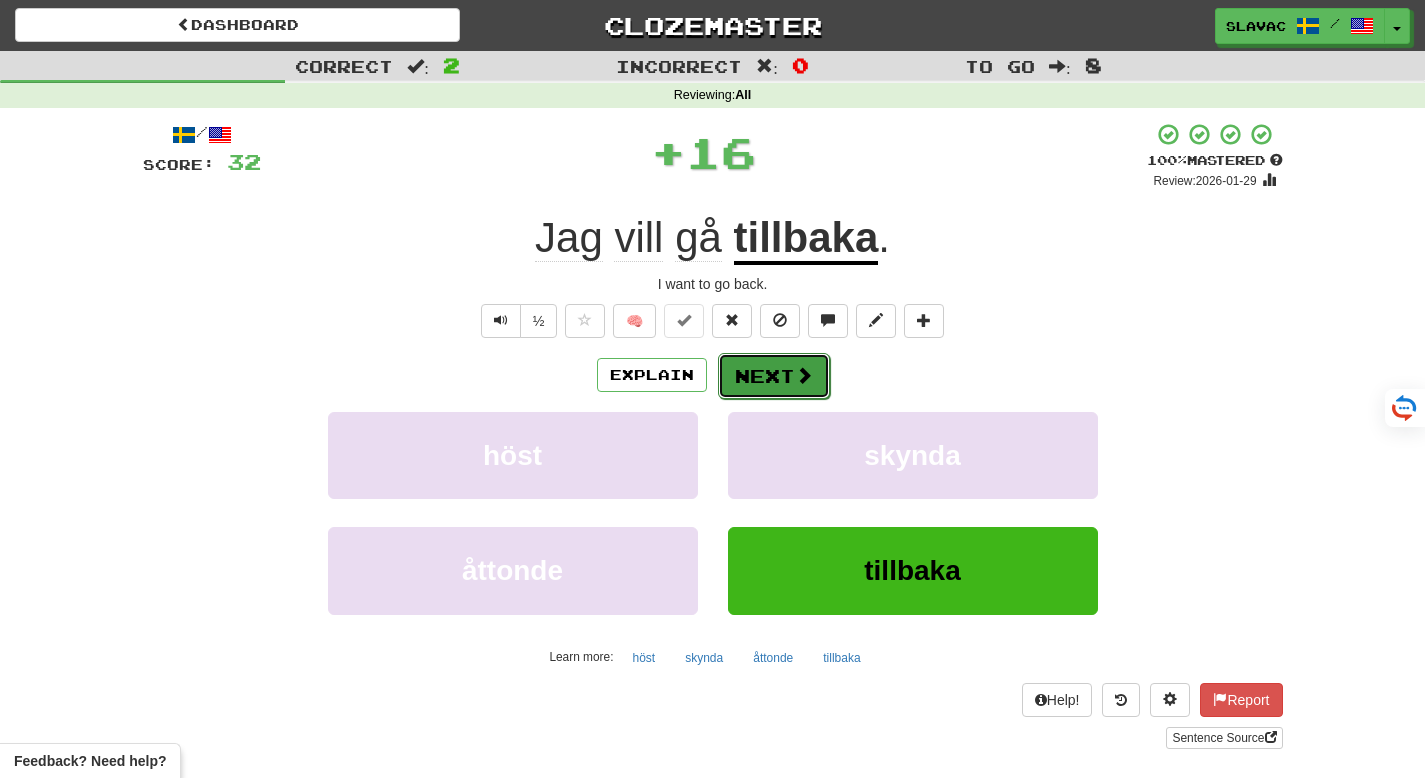 click at bounding box center (804, 375) 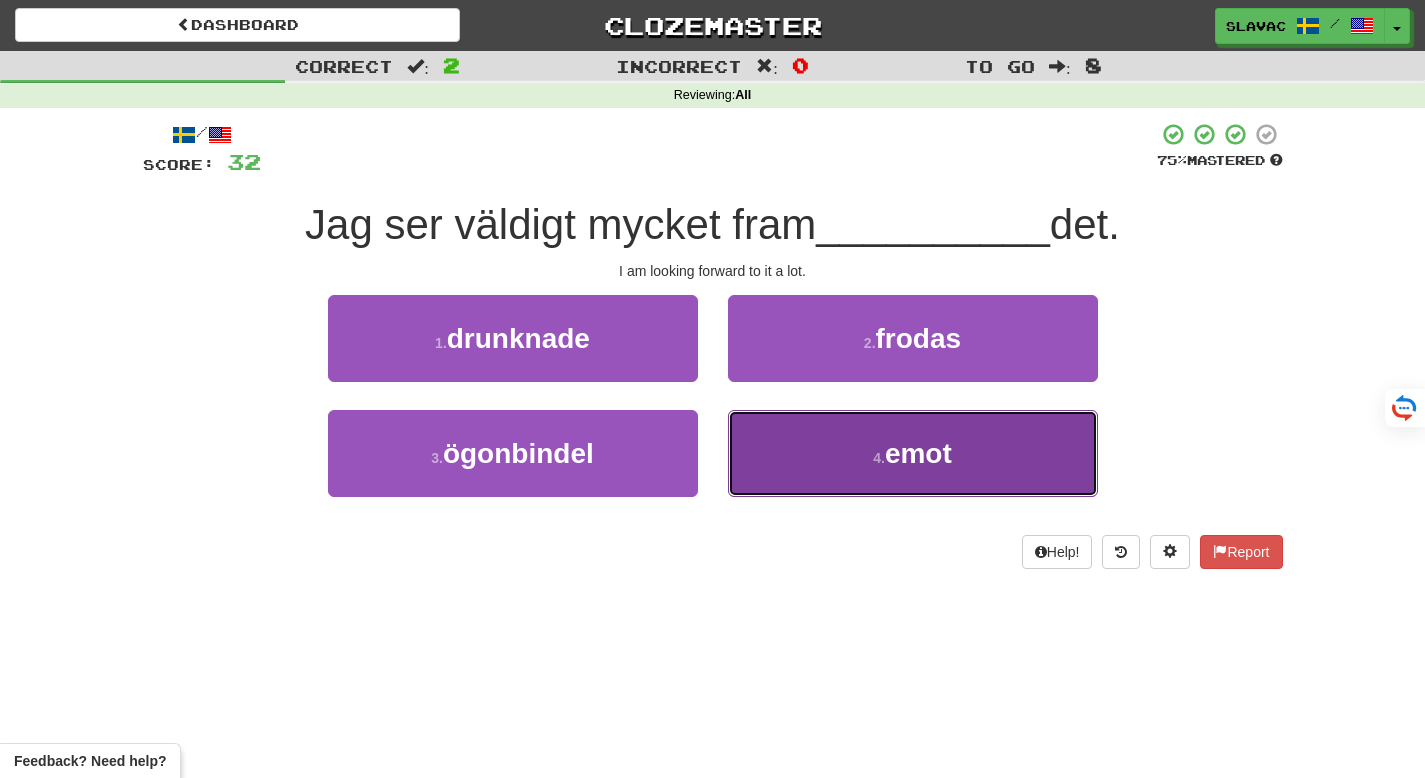 click on "4 .  emot" at bounding box center (913, 453) 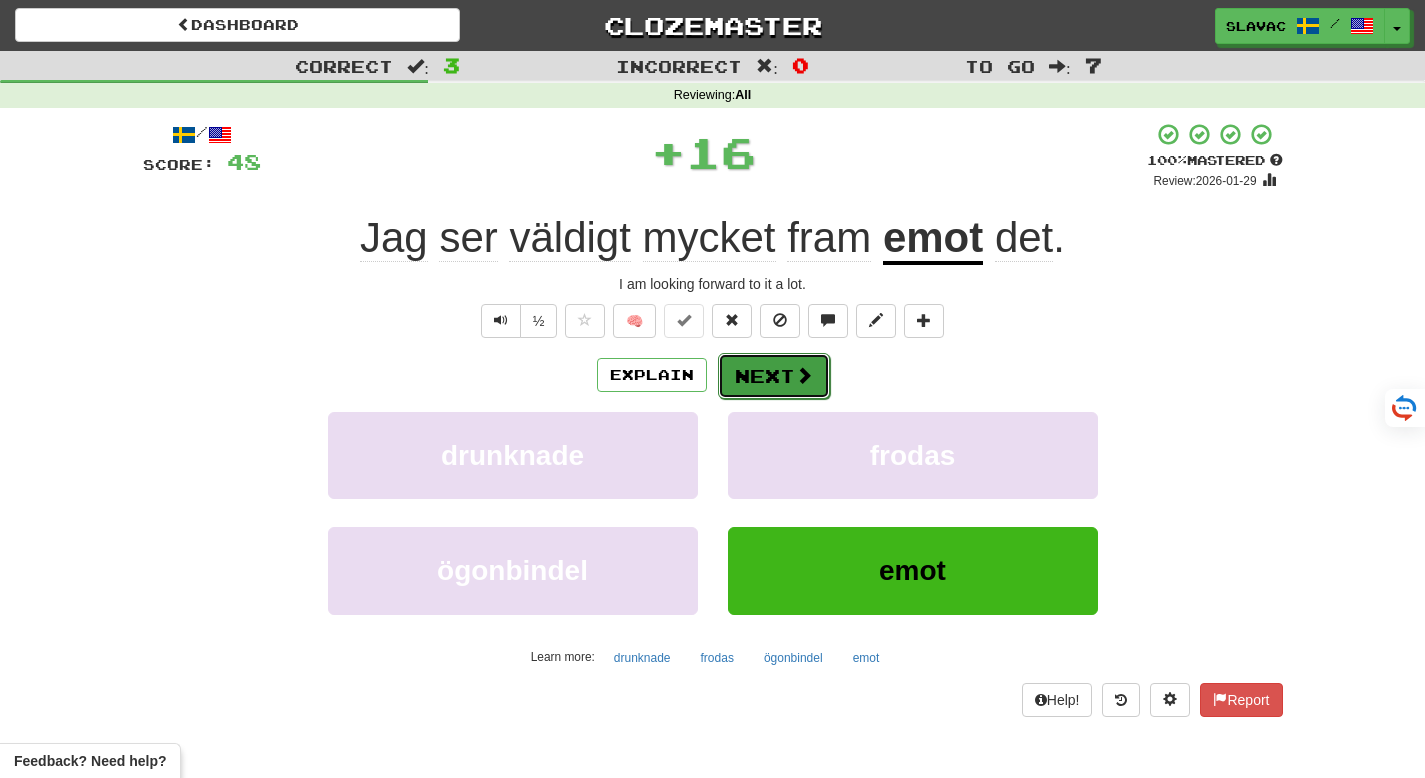 click on "Next" at bounding box center (774, 376) 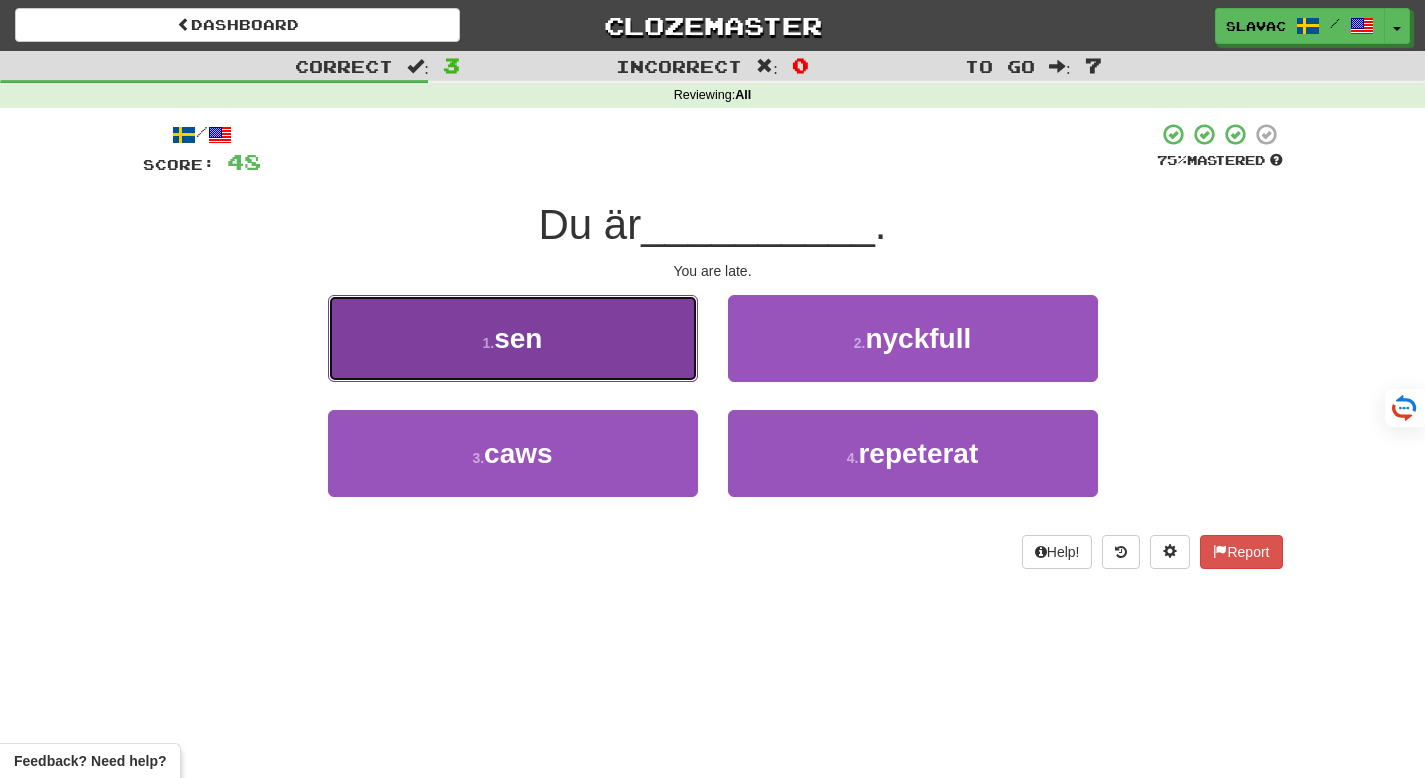 click on "1 .  sen" at bounding box center [513, 338] 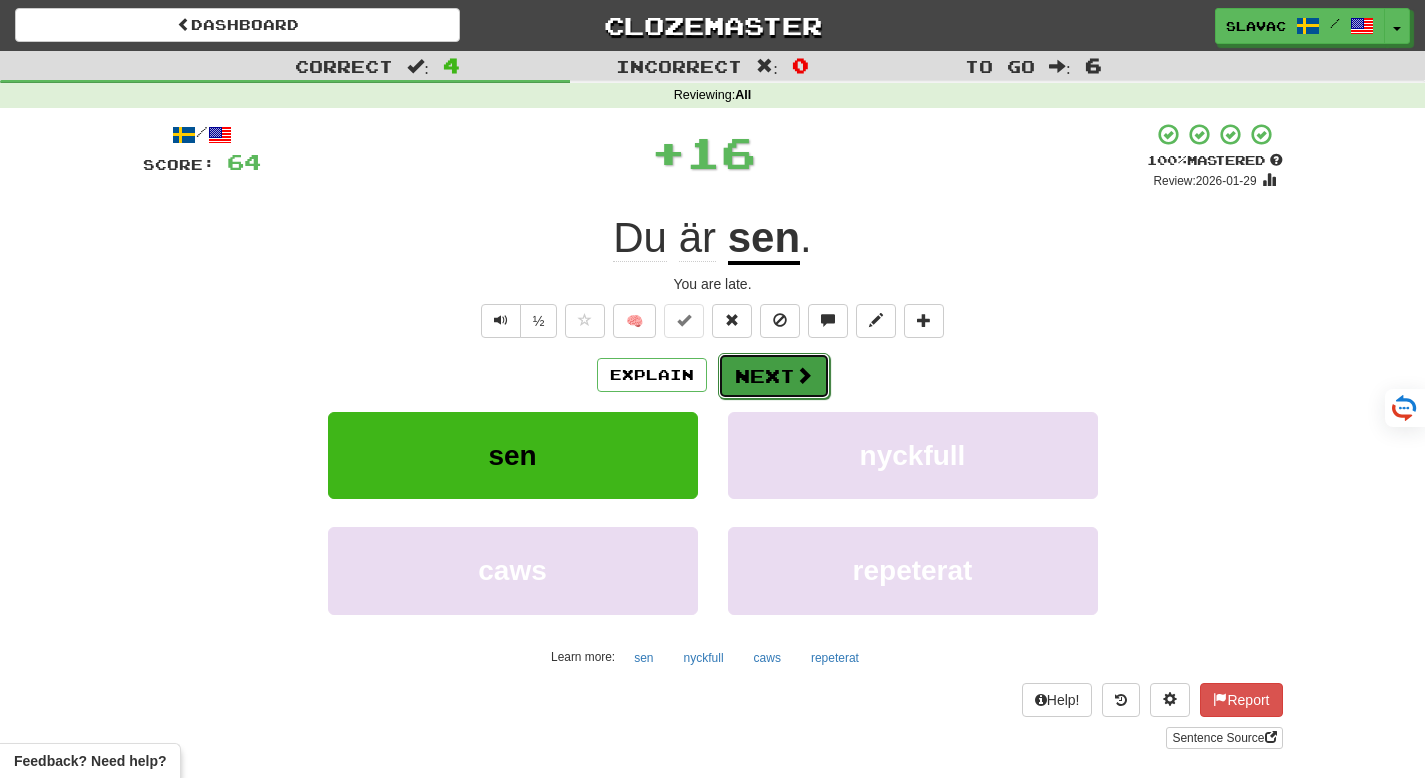 click on "Next" at bounding box center (774, 376) 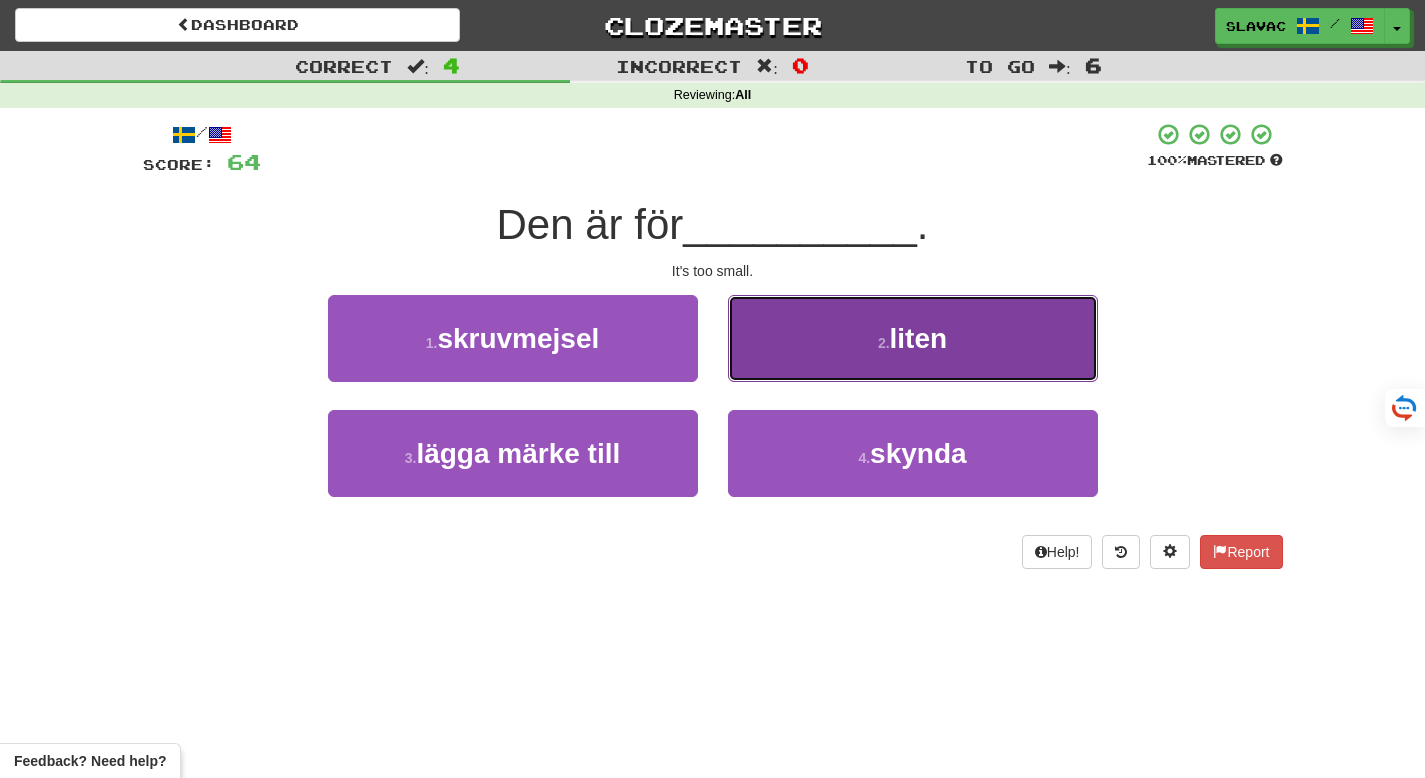 click on "2 .  liten" at bounding box center (913, 338) 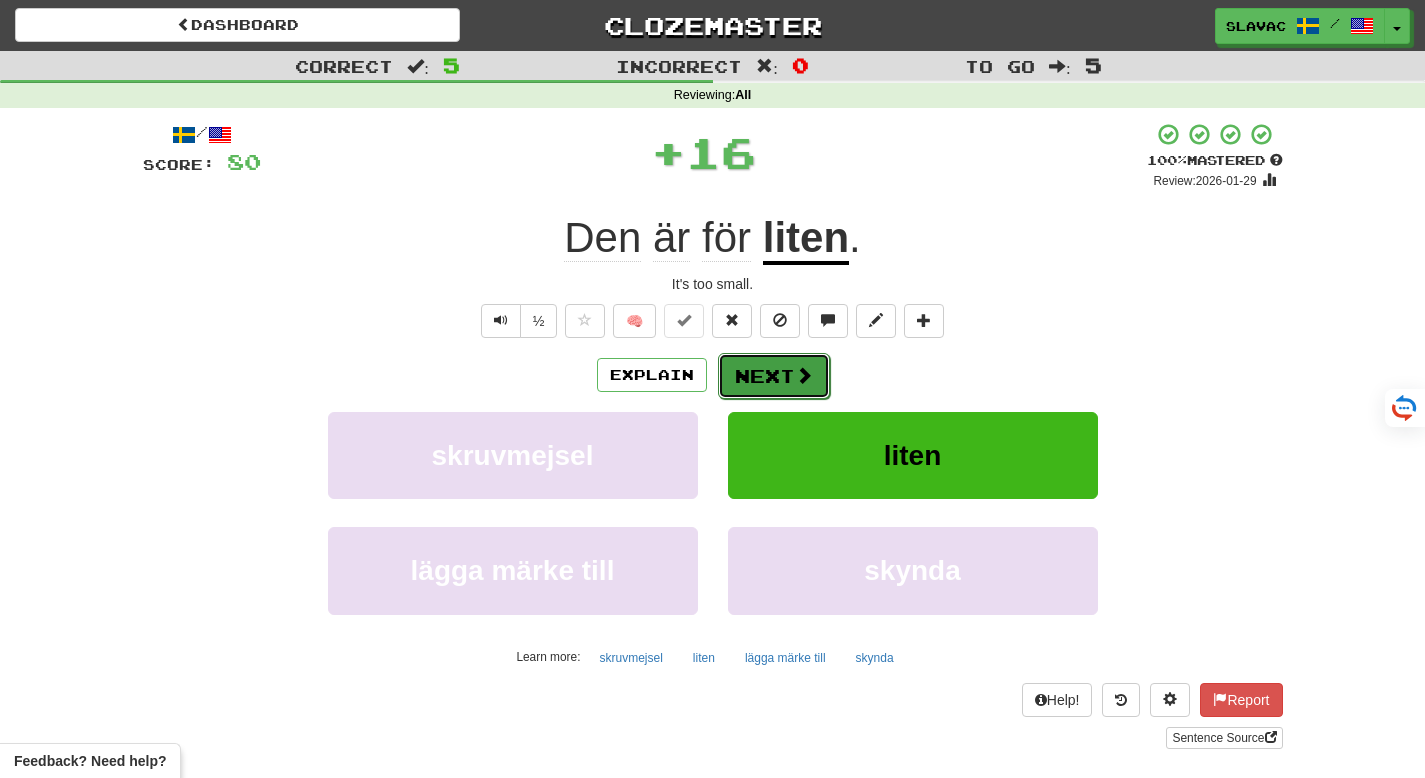click on "Next" at bounding box center [774, 376] 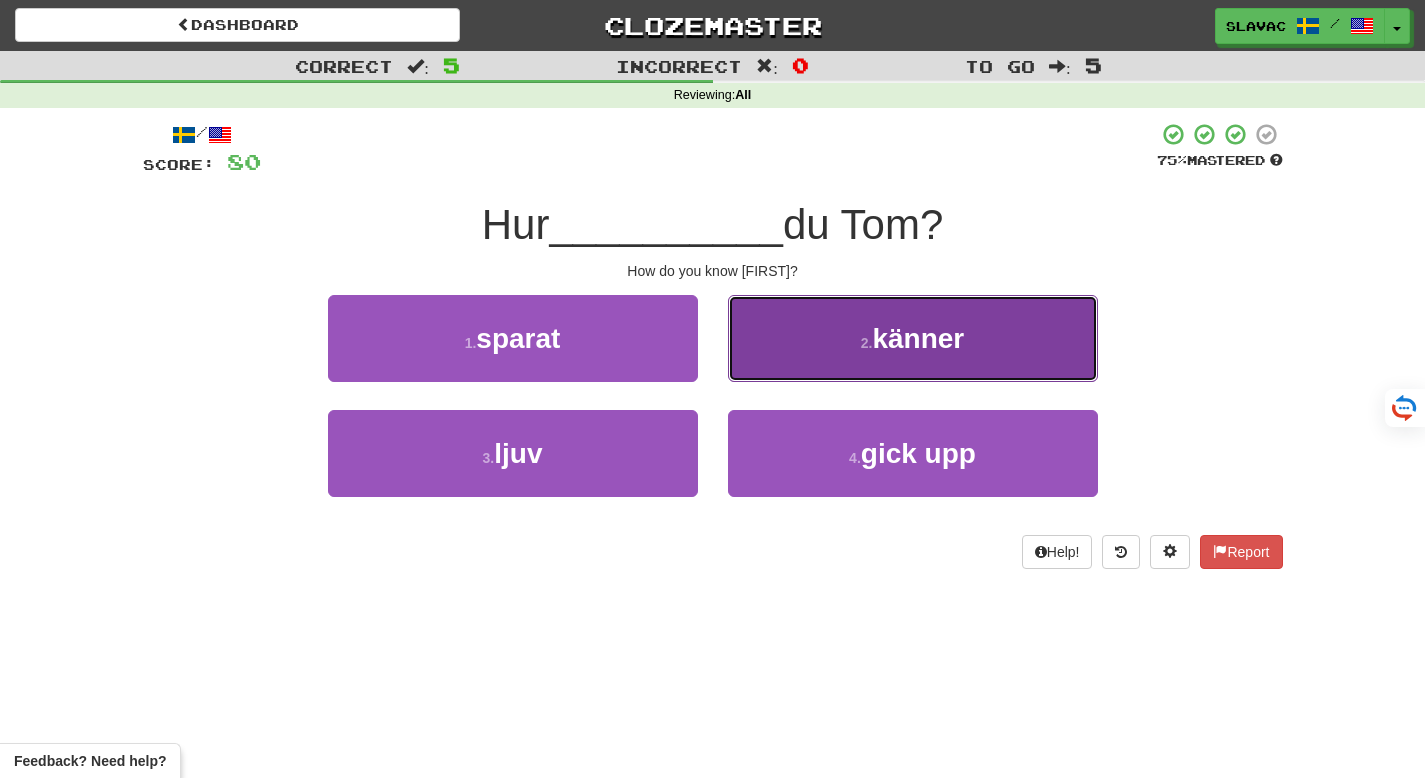 click on "2 .  känner" at bounding box center (913, 338) 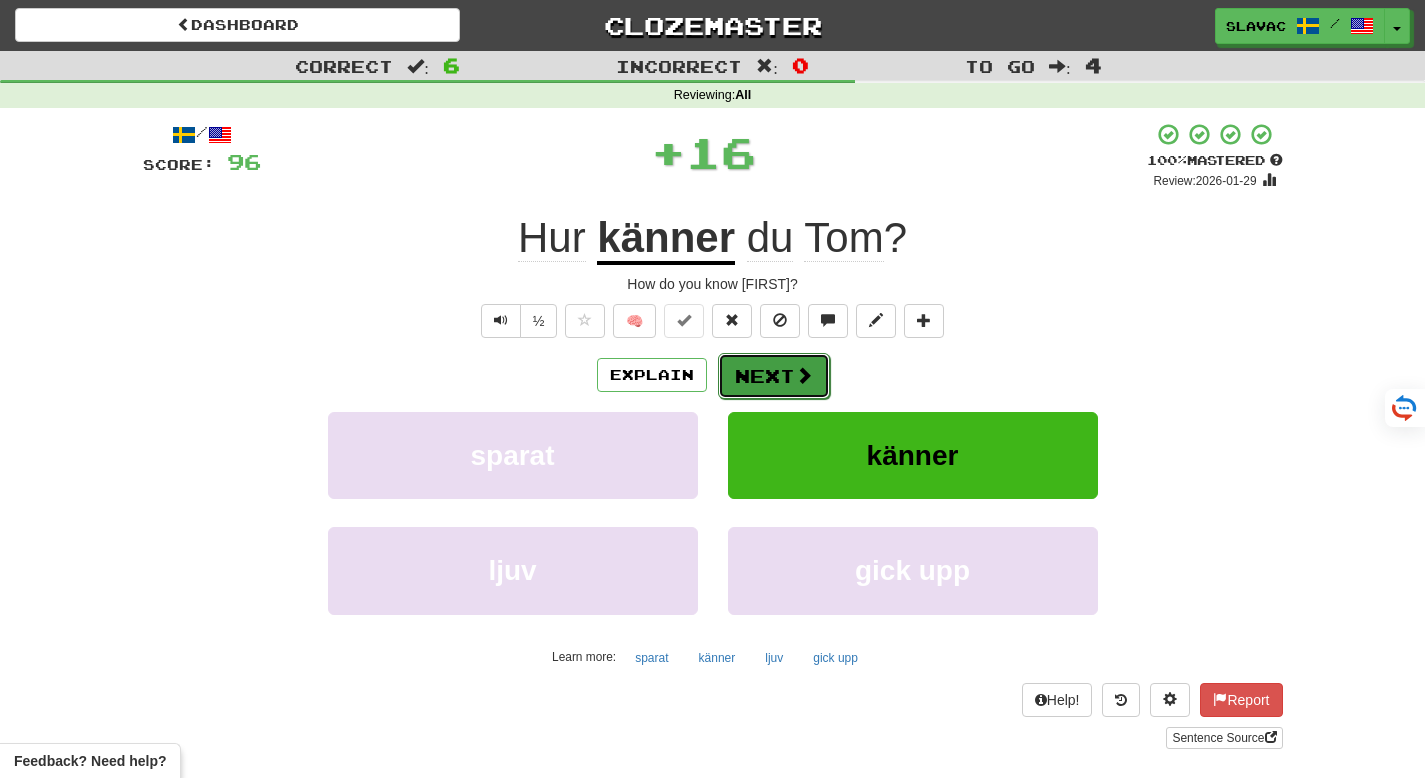 click at bounding box center [804, 375] 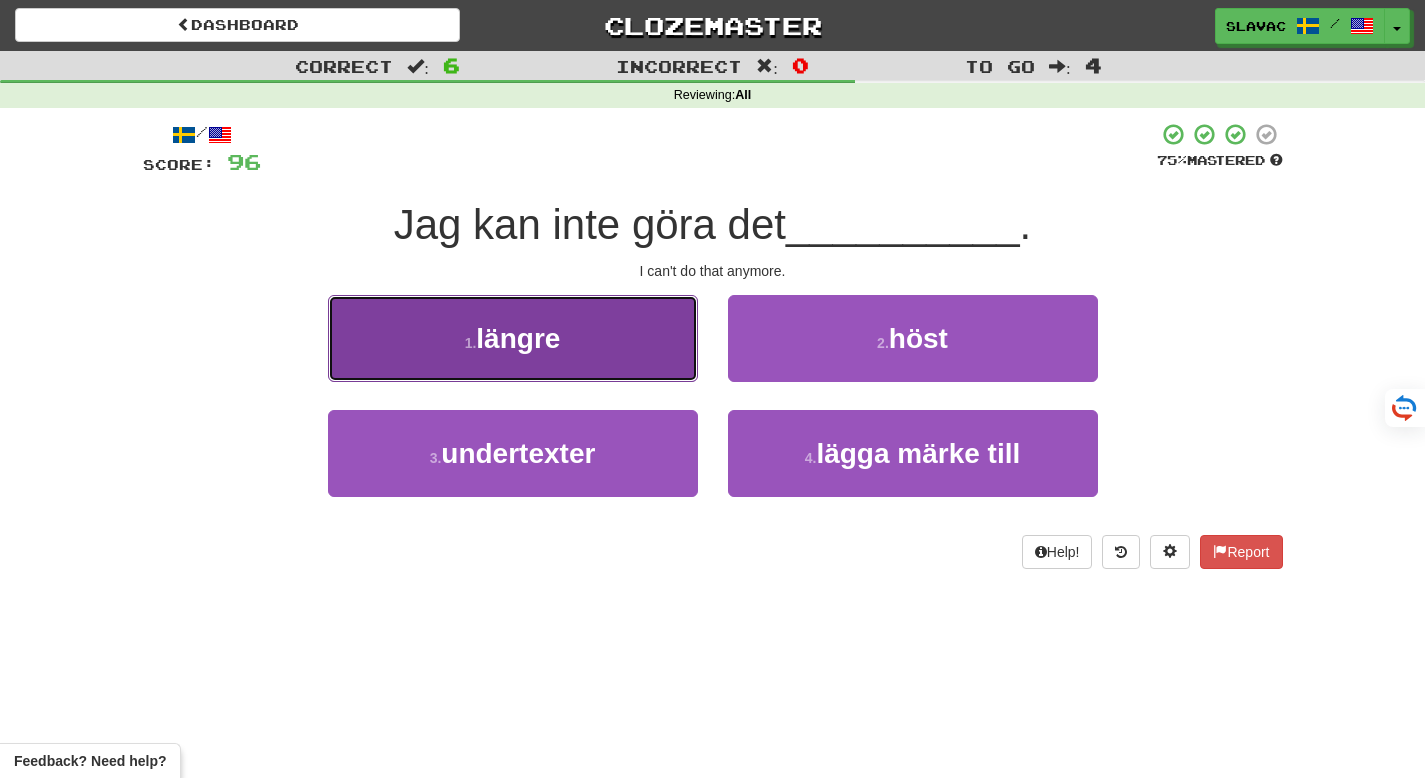 click on "1 .  längre" at bounding box center [513, 338] 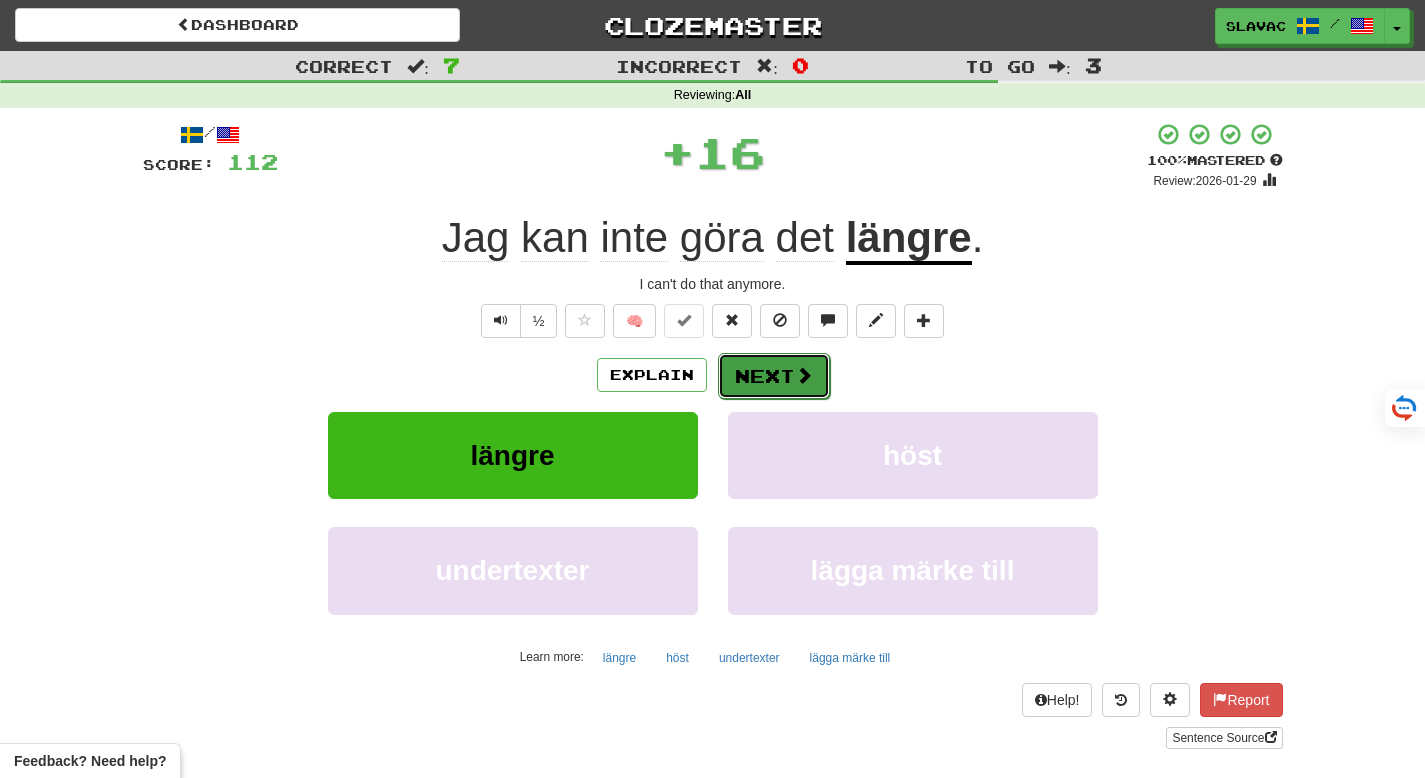click on "Next" at bounding box center [774, 376] 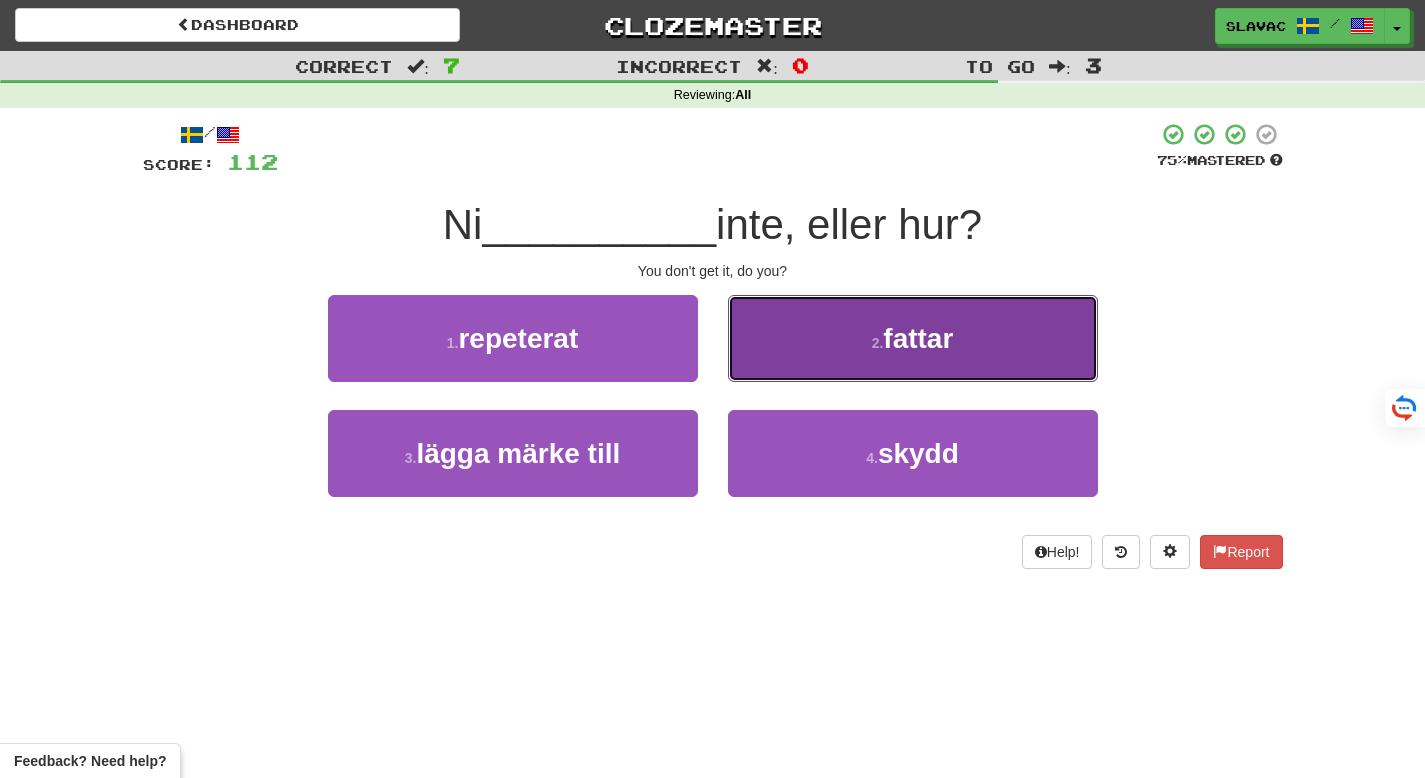 click on "2 .  fattar" at bounding box center [913, 338] 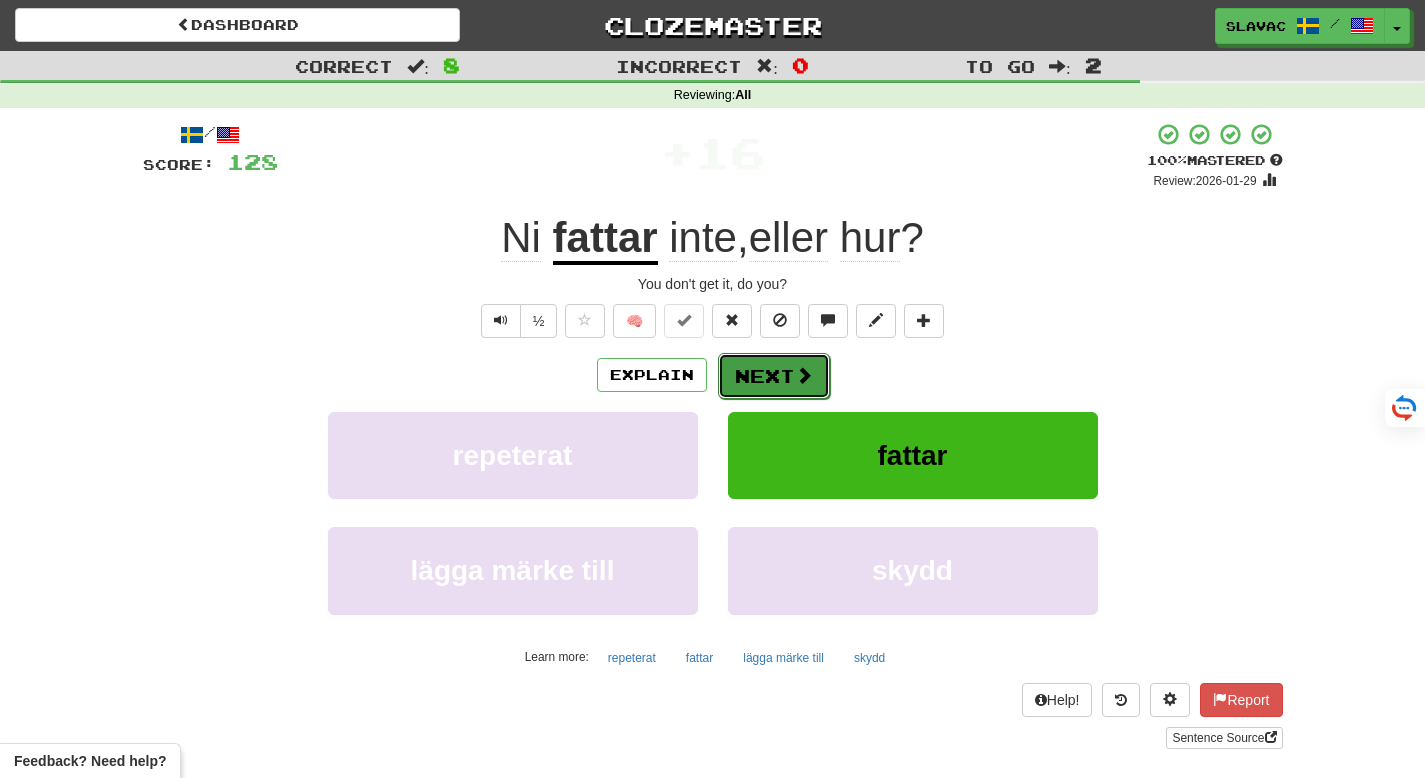 click on "Next" at bounding box center [774, 376] 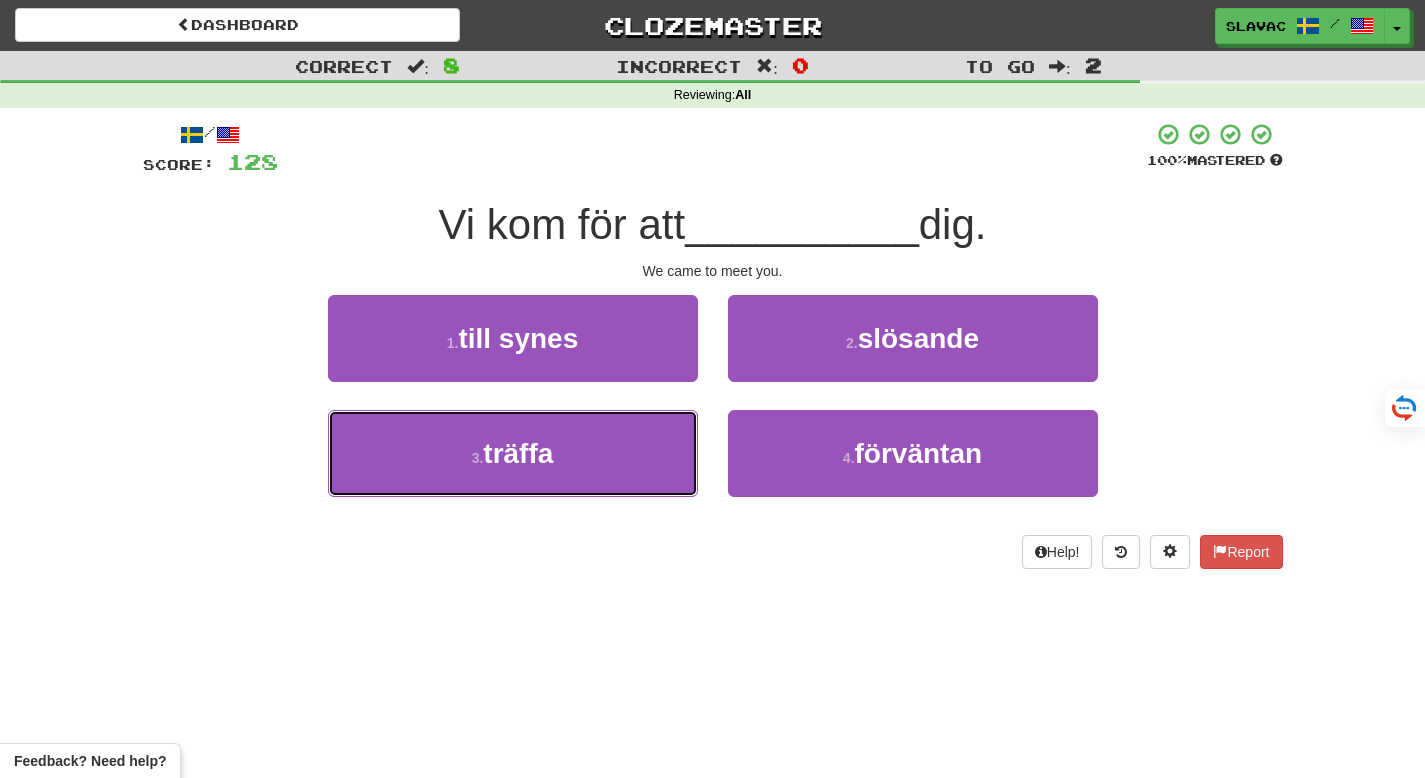 drag, startPoint x: 596, startPoint y: 459, endPoint x: 698, endPoint y: 442, distance: 103.40696 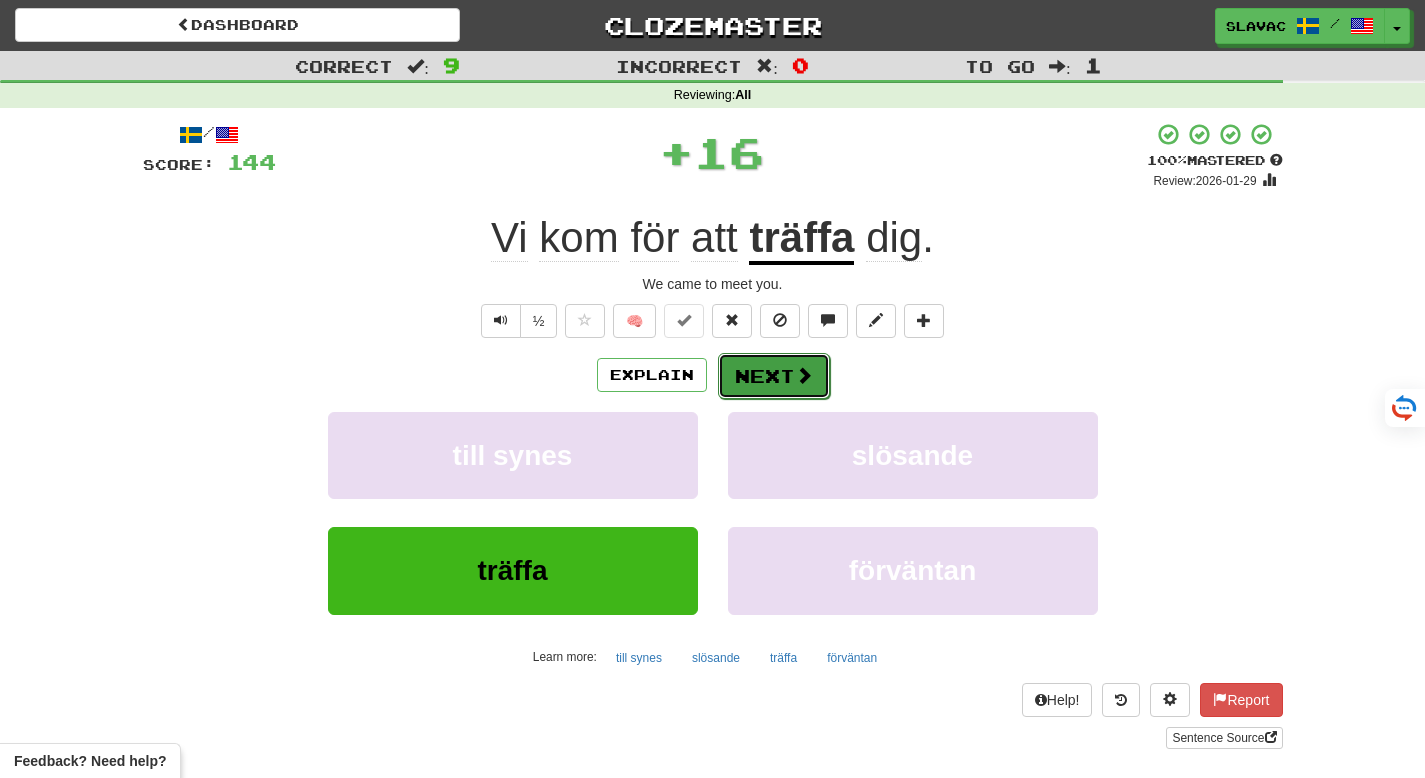 click at bounding box center (804, 375) 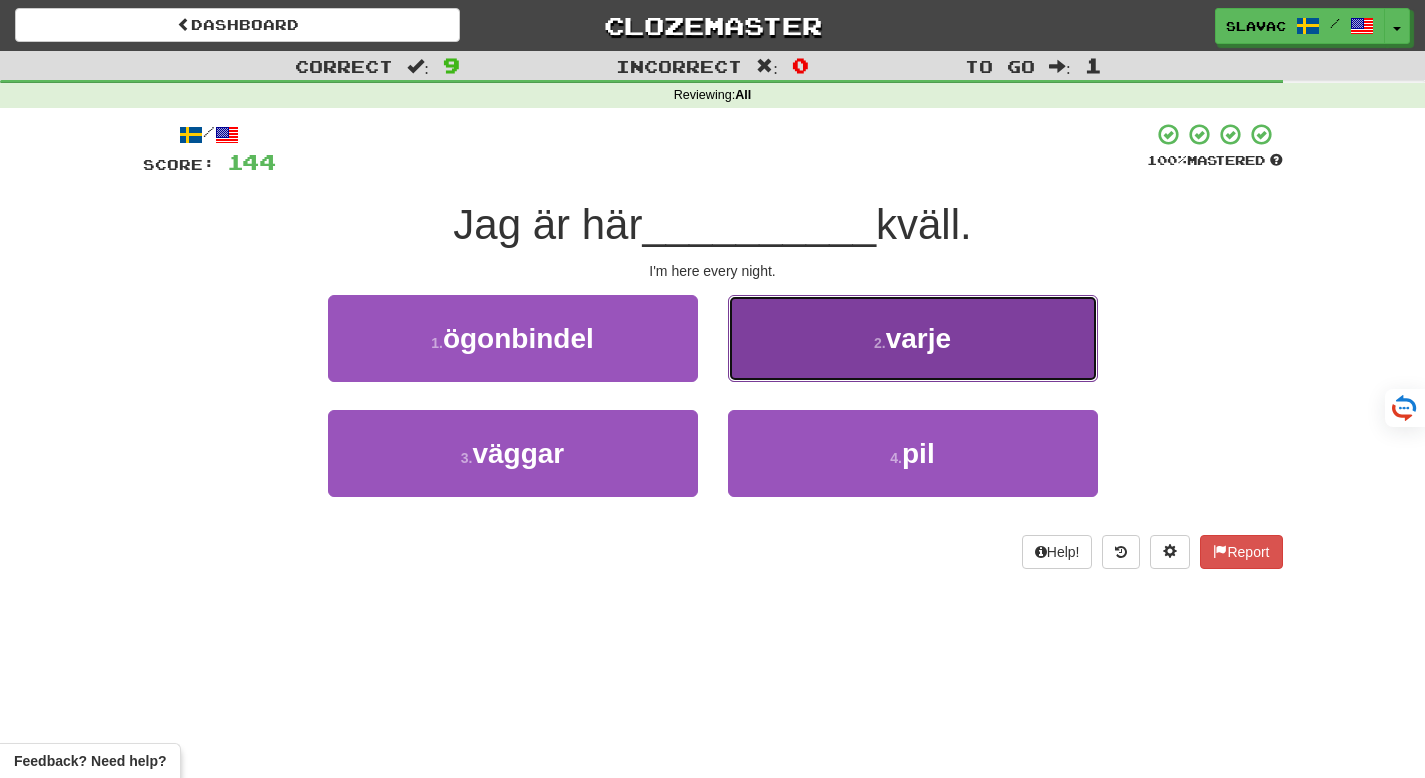 click on "2 .  varje" at bounding box center (913, 338) 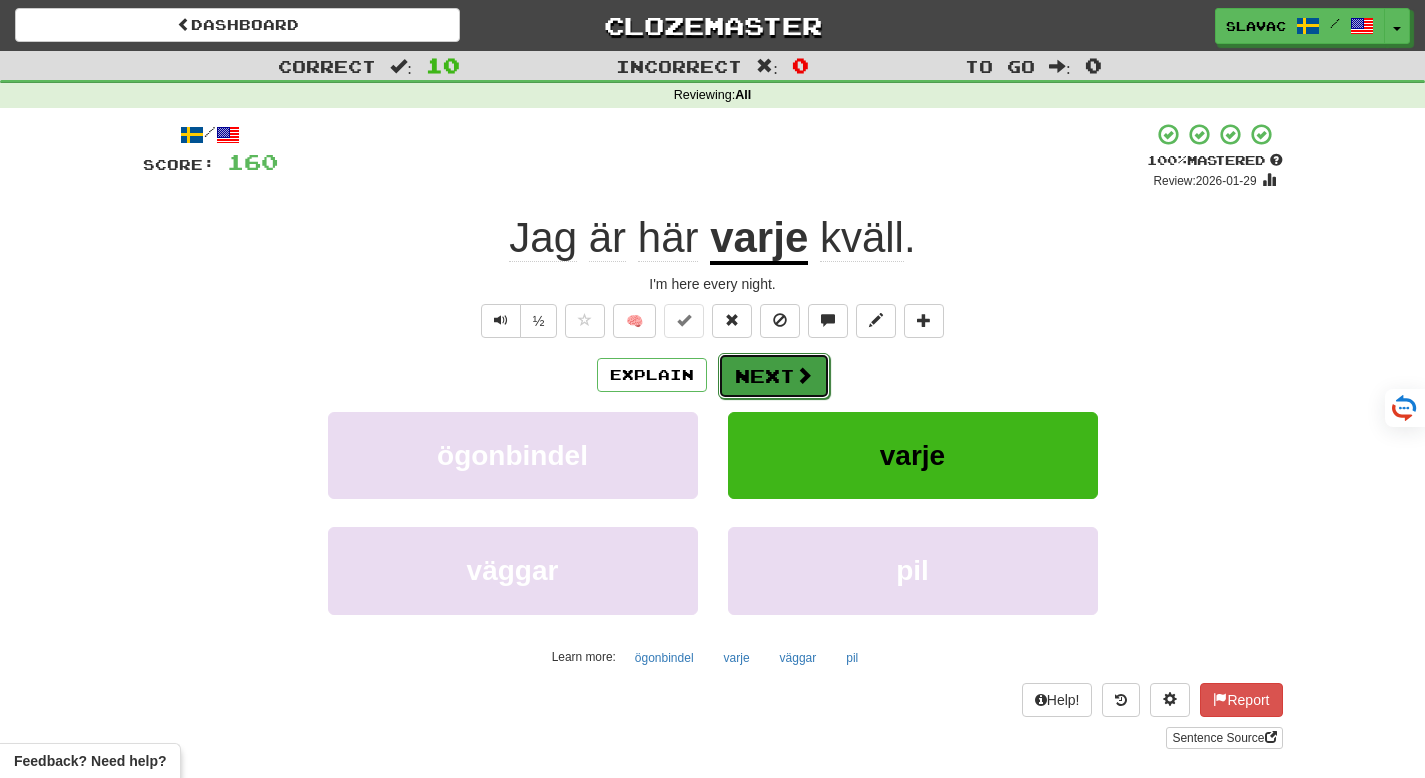 click on "Next" at bounding box center [774, 376] 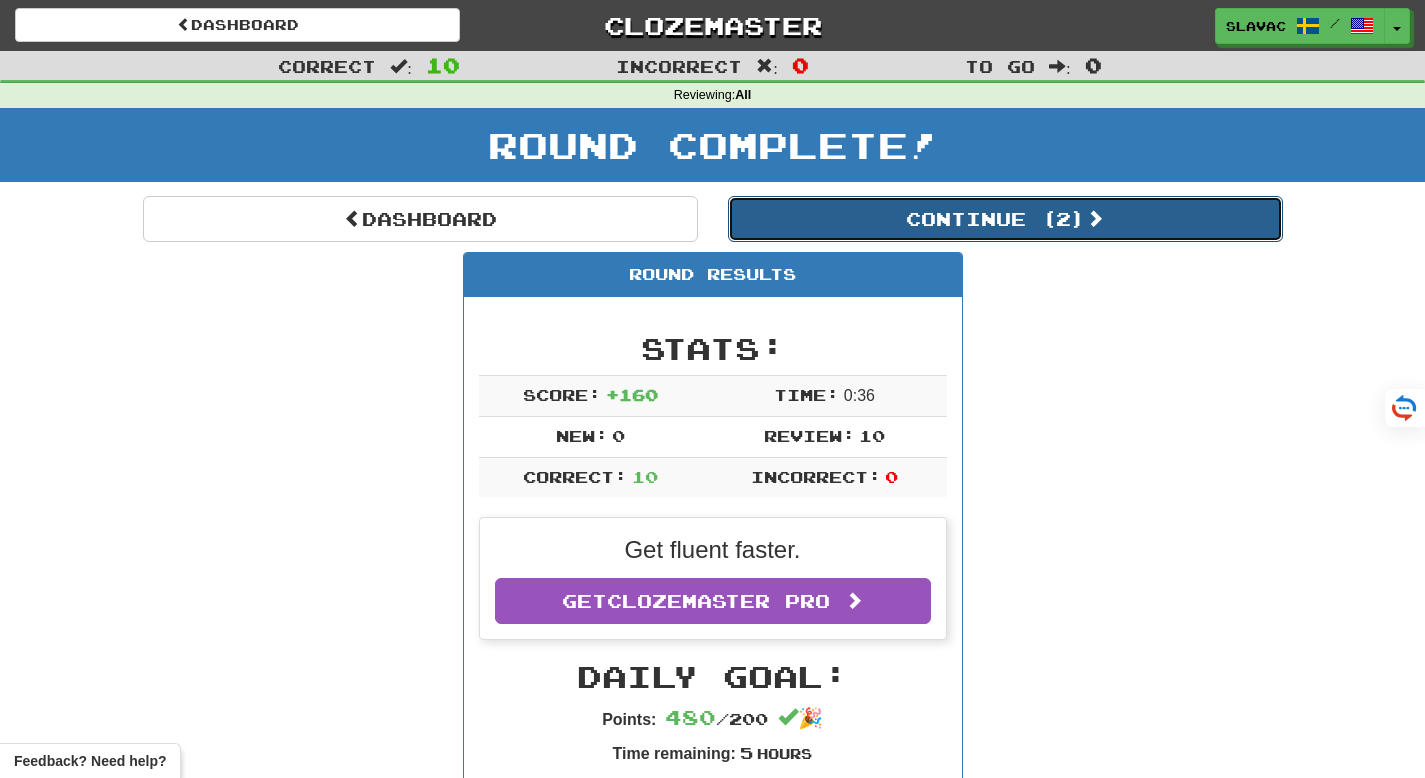 click on "Continue ( 2 )" at bounding box center (1005, 219) 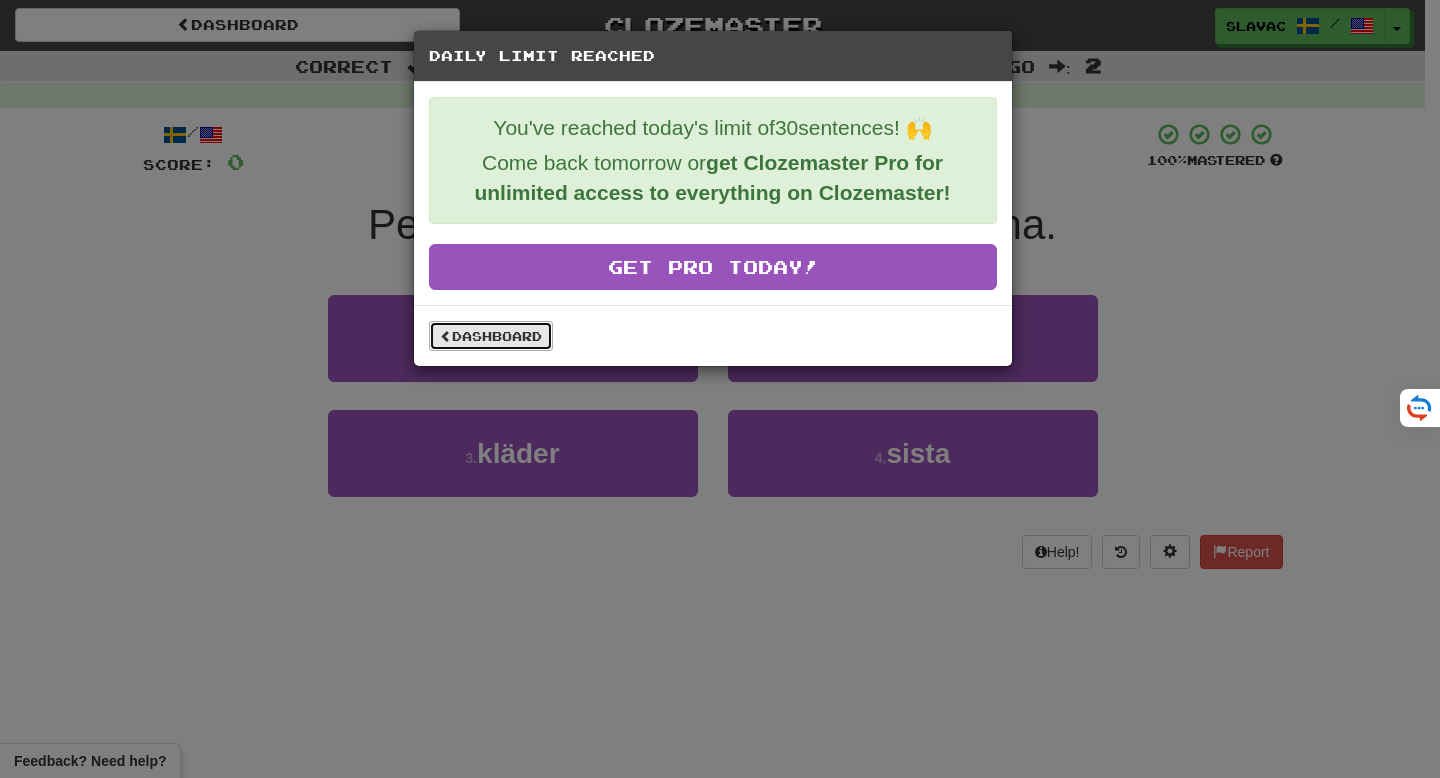click on "Dashboard" at bounding box center [491, 336] 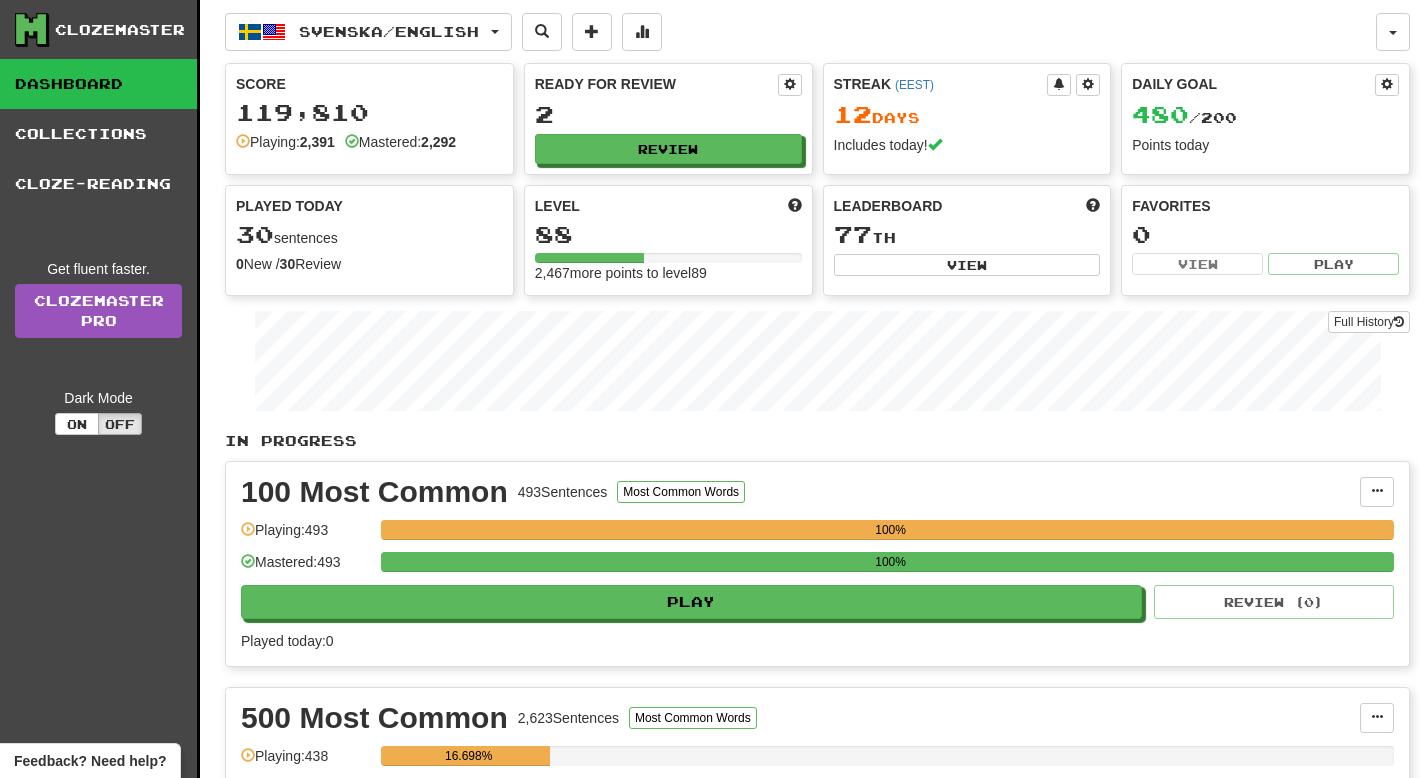 scroll, scrollTop: 0, scrollLeft: 0, axis: both 